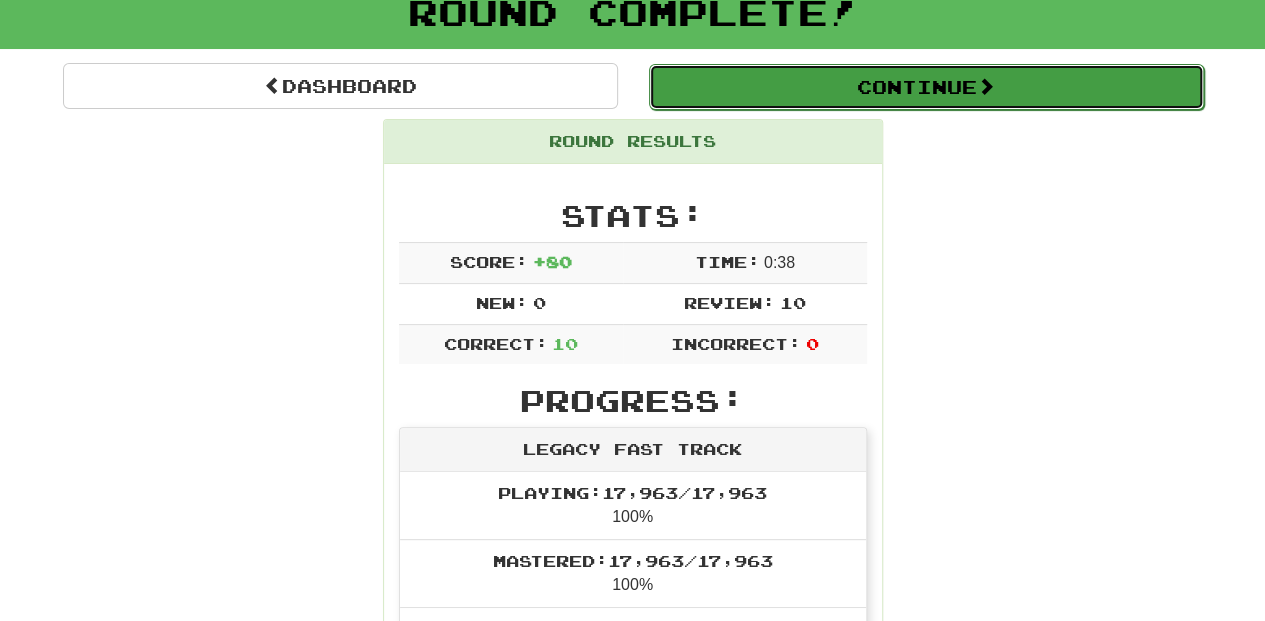 click on "Continue" at bounding box center [926, 87] 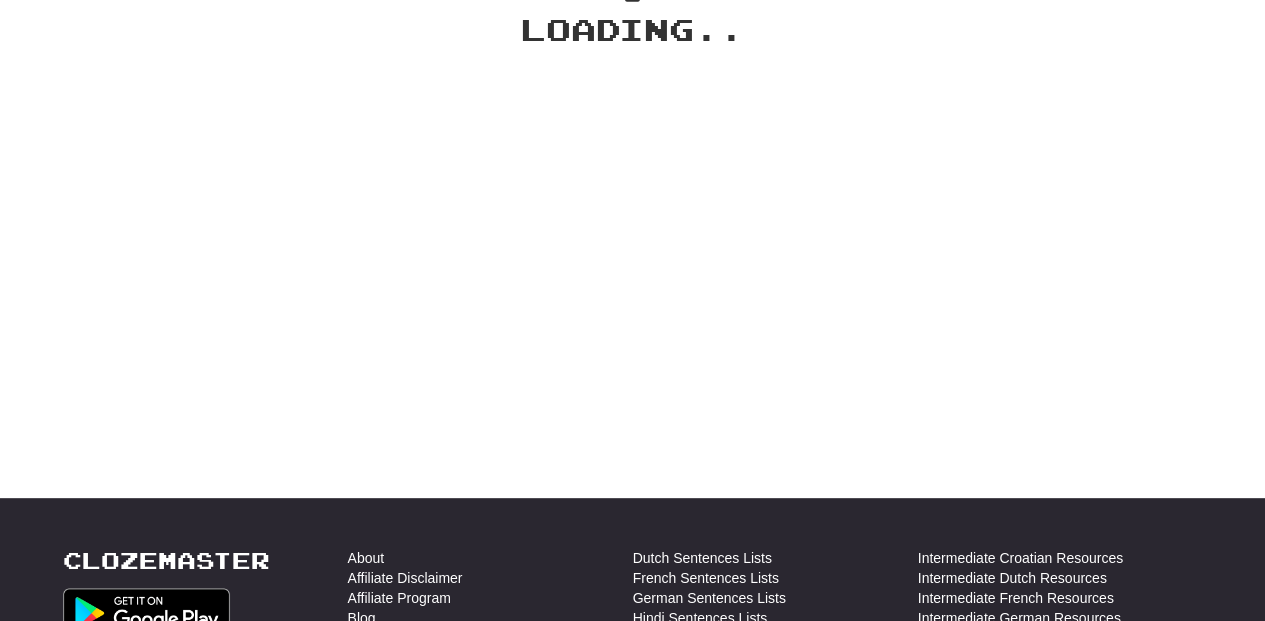 scroll, scrollTop: 133, scrollLeft: 0, axis: vertical 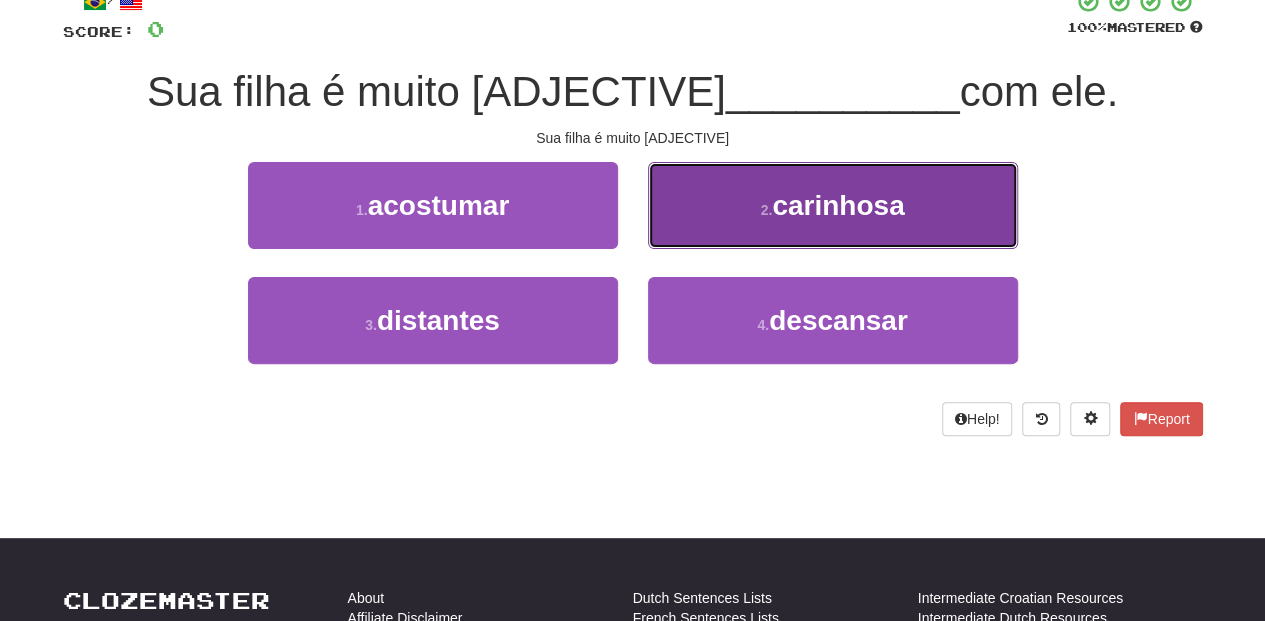 click on "2 . carinhosa" at bounding box center [833, 205] 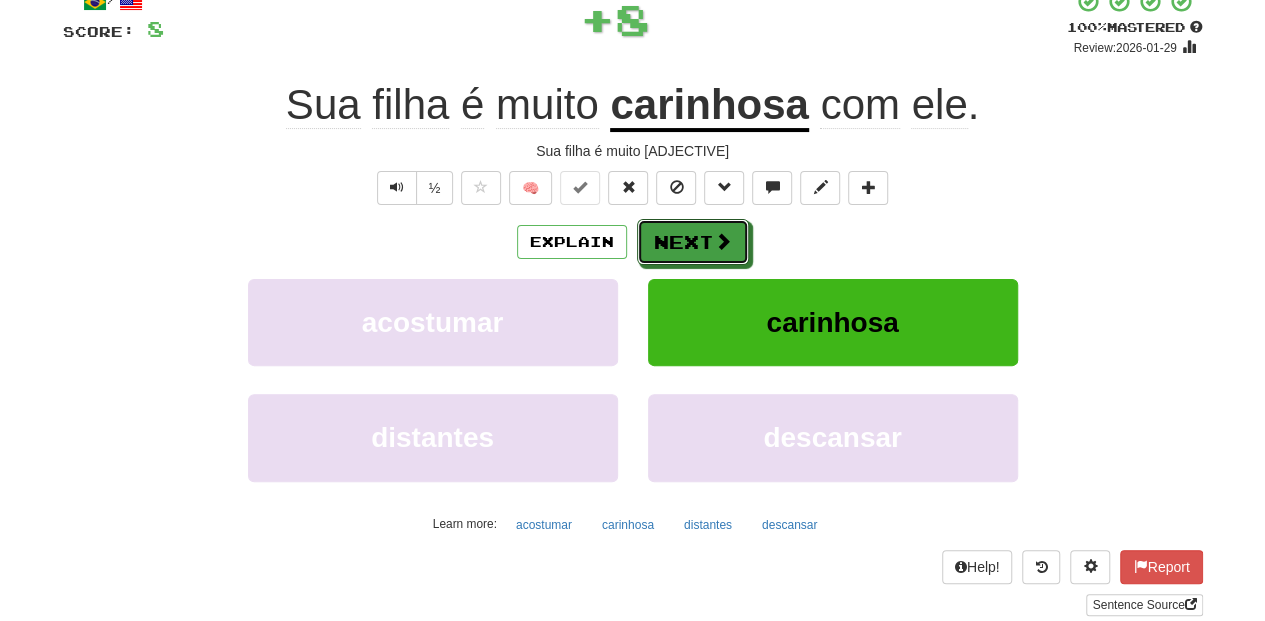 click on "Next" at bounding box center [693, 242] 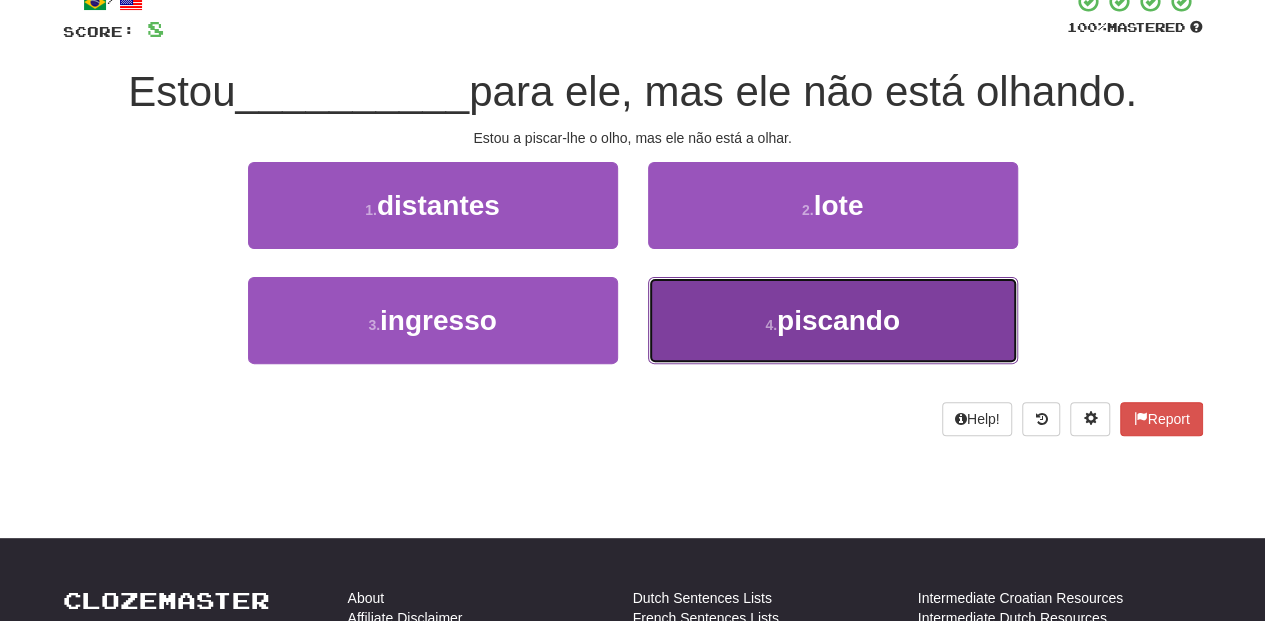 click on "4 . piscando" at bounding box center (833, 320) 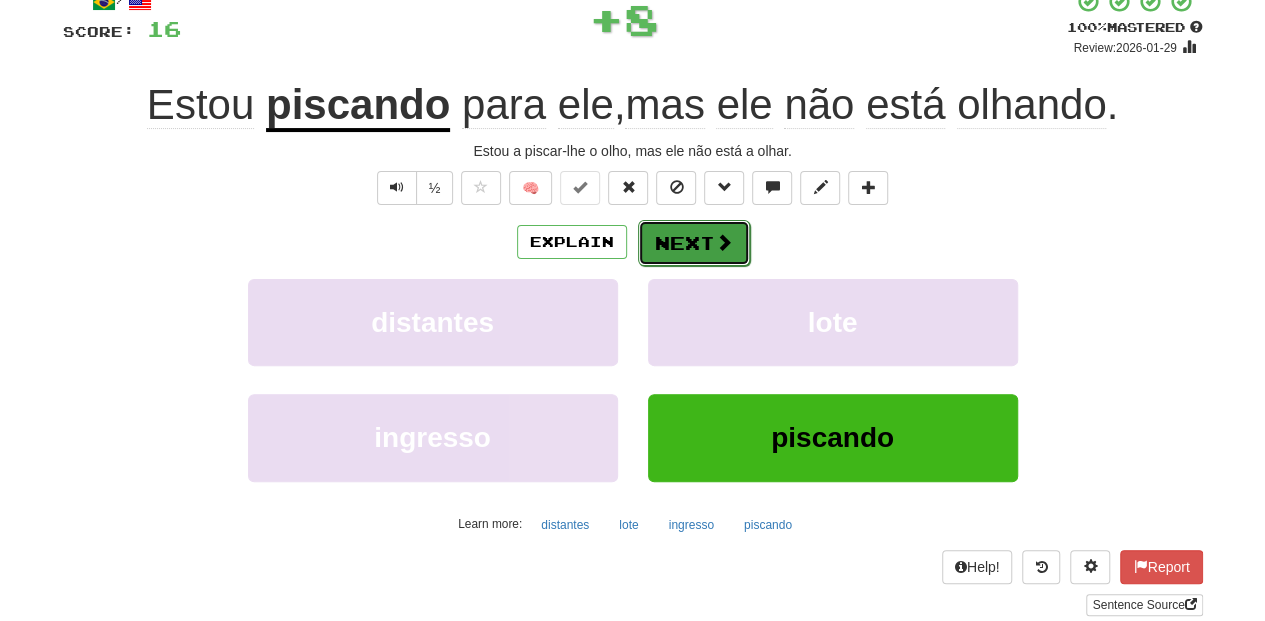 click on "Next" at bounding box center [694, 243] 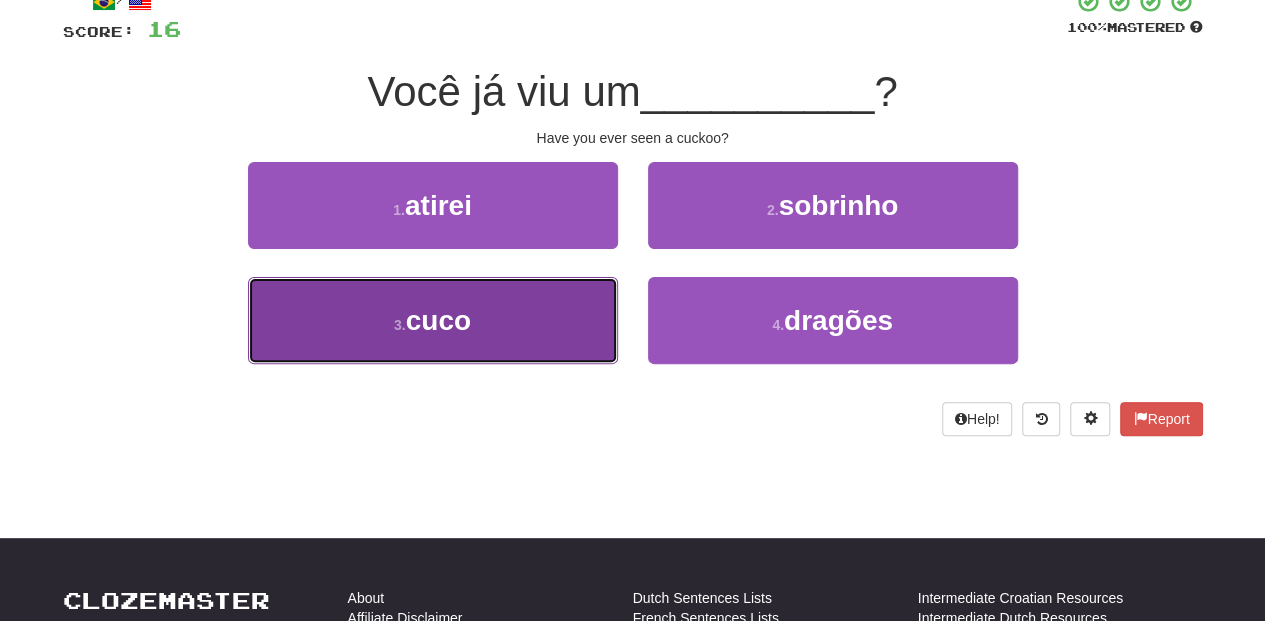 click on "3 . cuco" at bounding box center (433, 320) 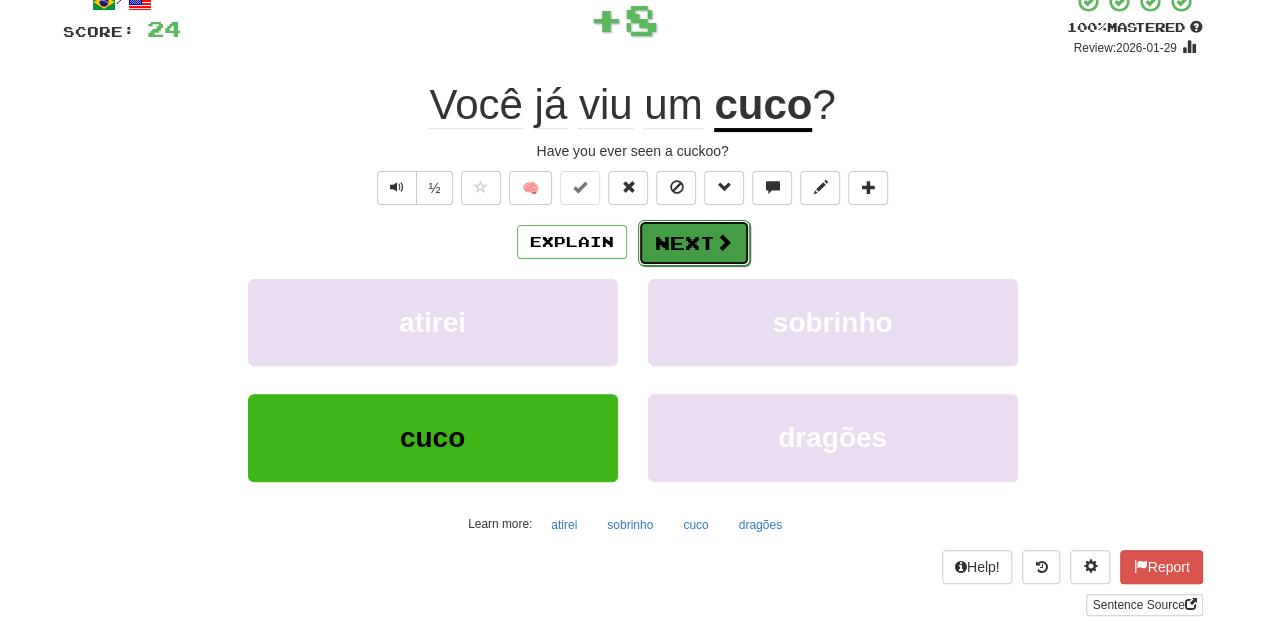 click on "Next" at bounding box center [694, 243] 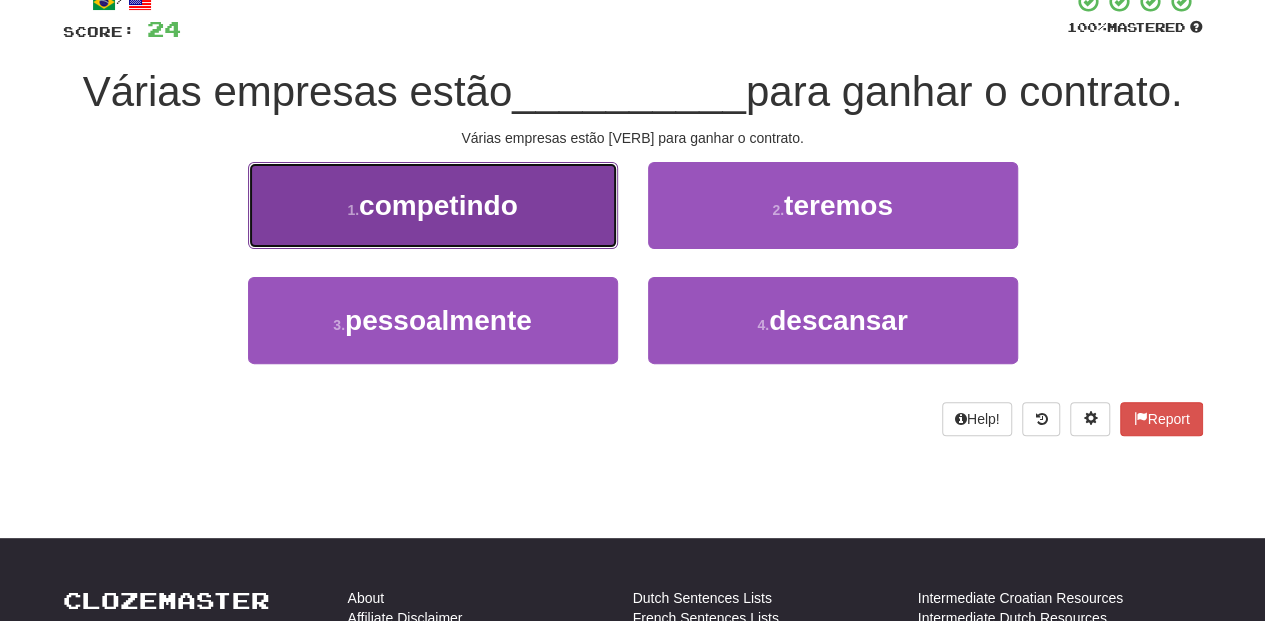 click on "1 . competindo" at bounding box center [433, 205] 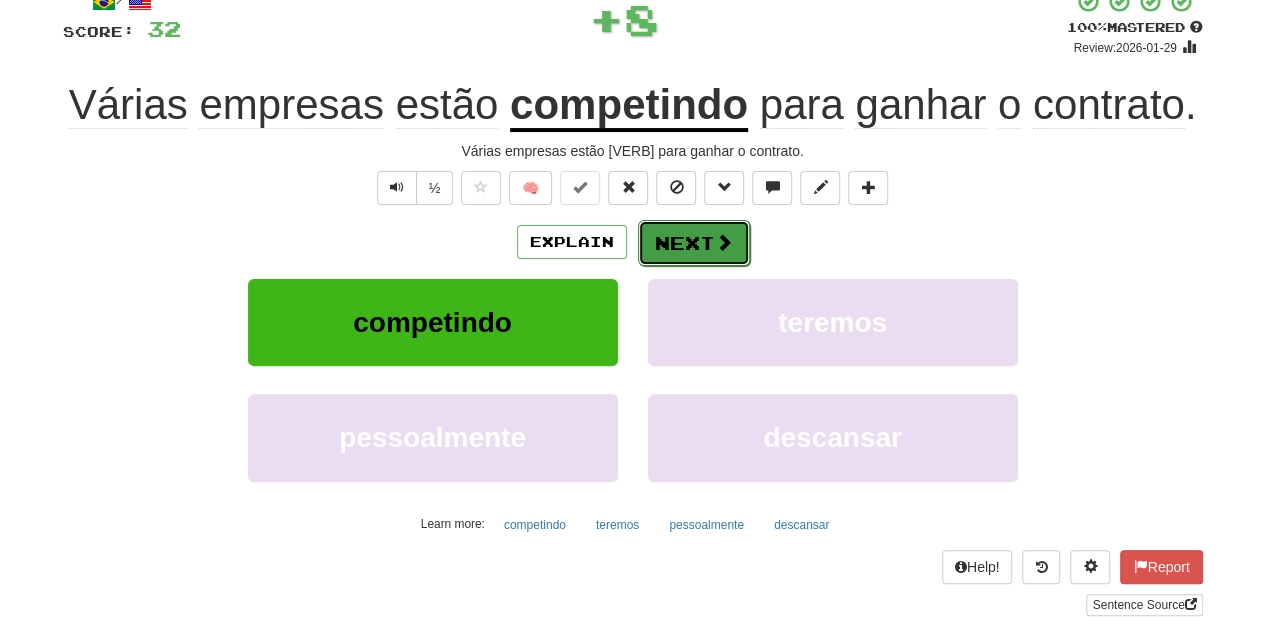 click on "Next" at bounding box center [694, 243] 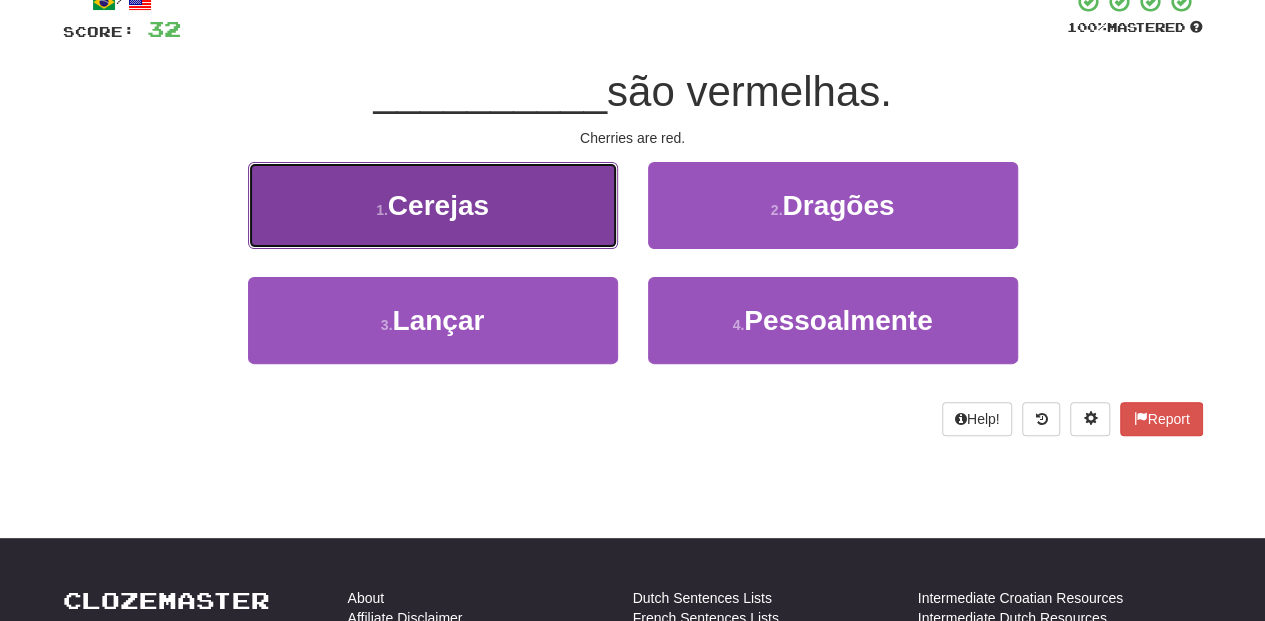 click on "1 . Cerejas" at bounding box center (433, 205) 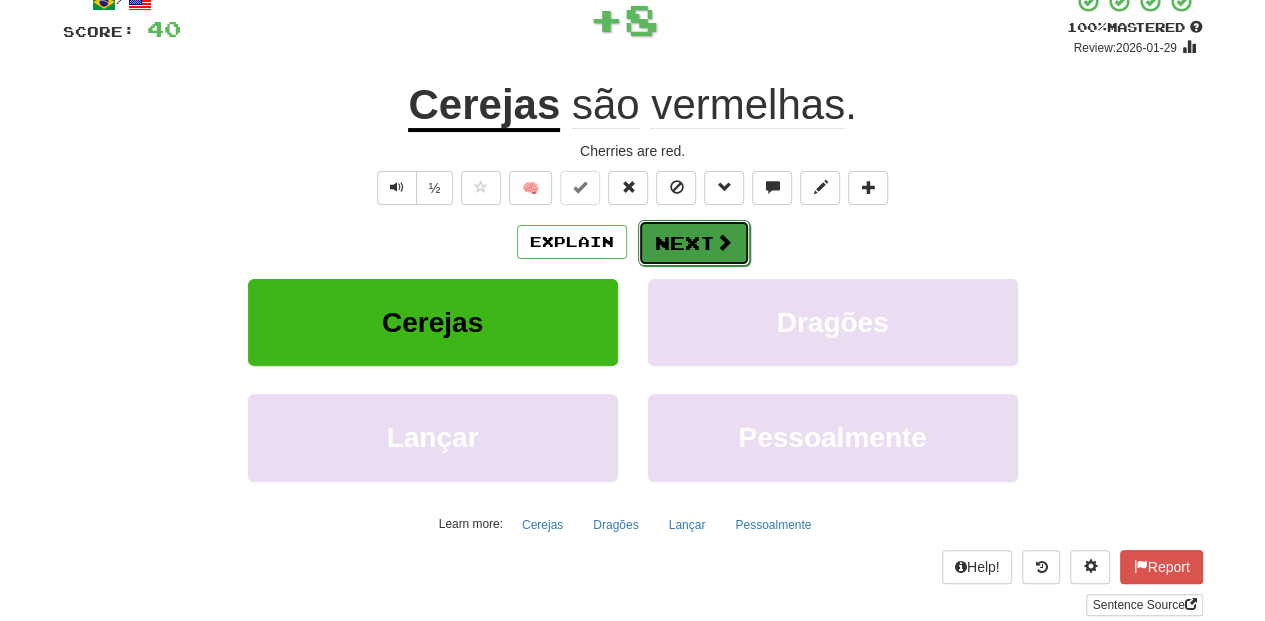 click on "Next" at bounding box center (694, 243) 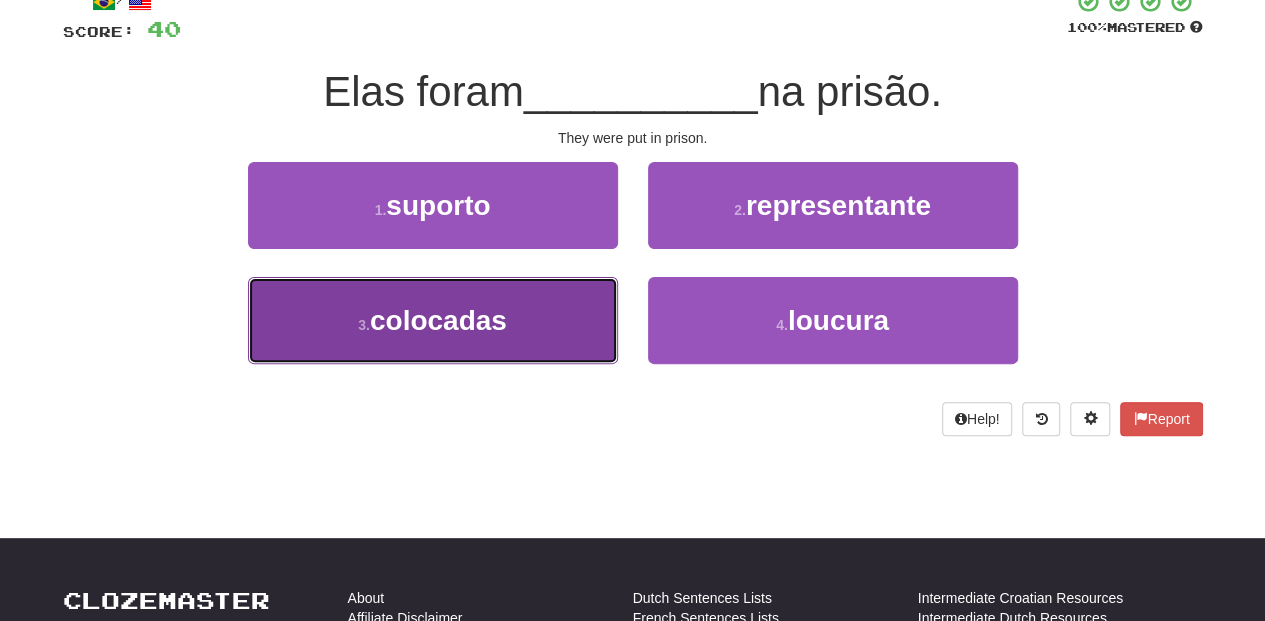 click on "3 . colocadas" at bounding box center (433, 320) 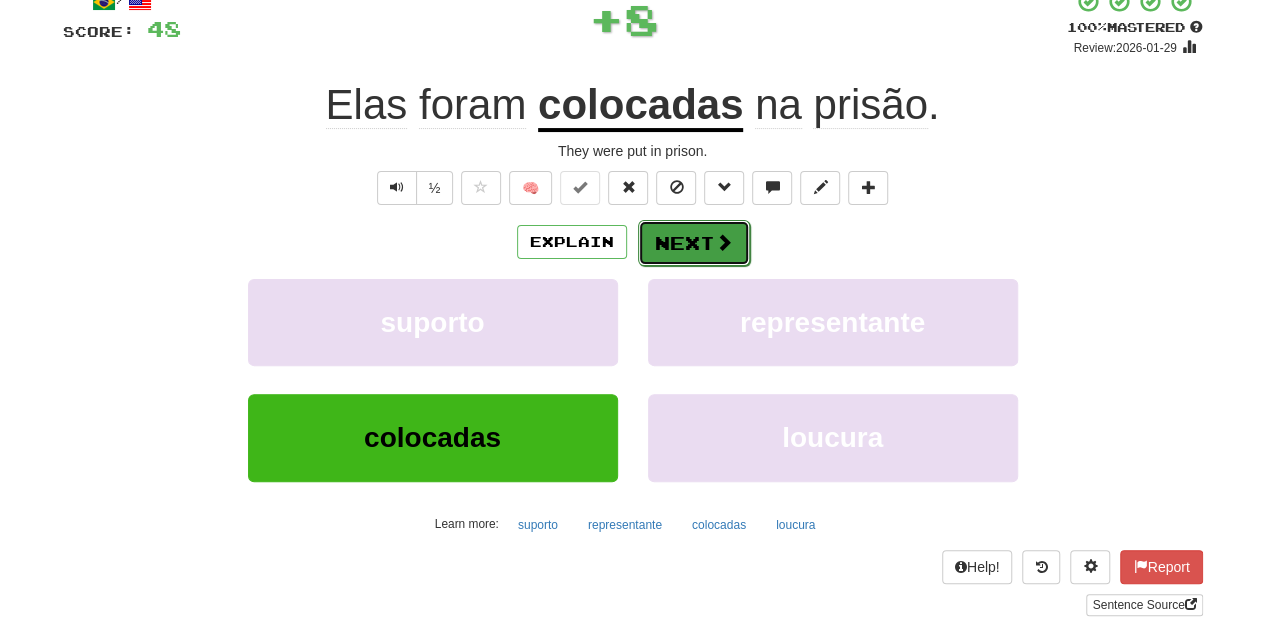 click on "Next" at bounding box center (694, 243) 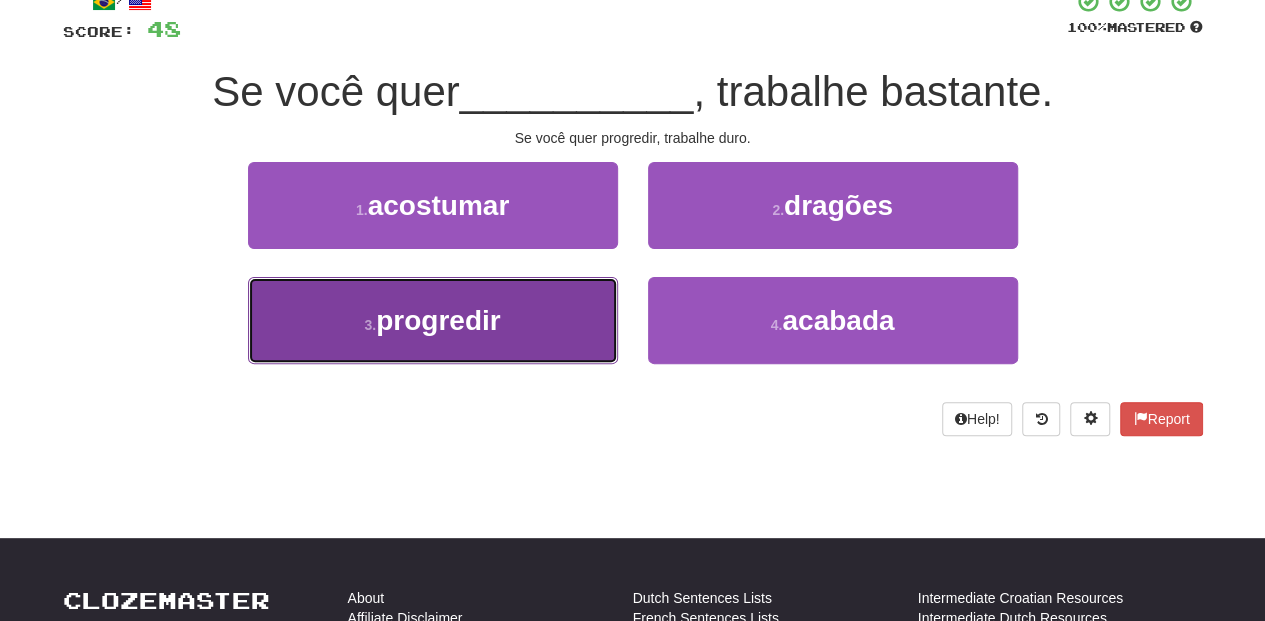 click on "3 . progredir" at bounding box center [433, 320] 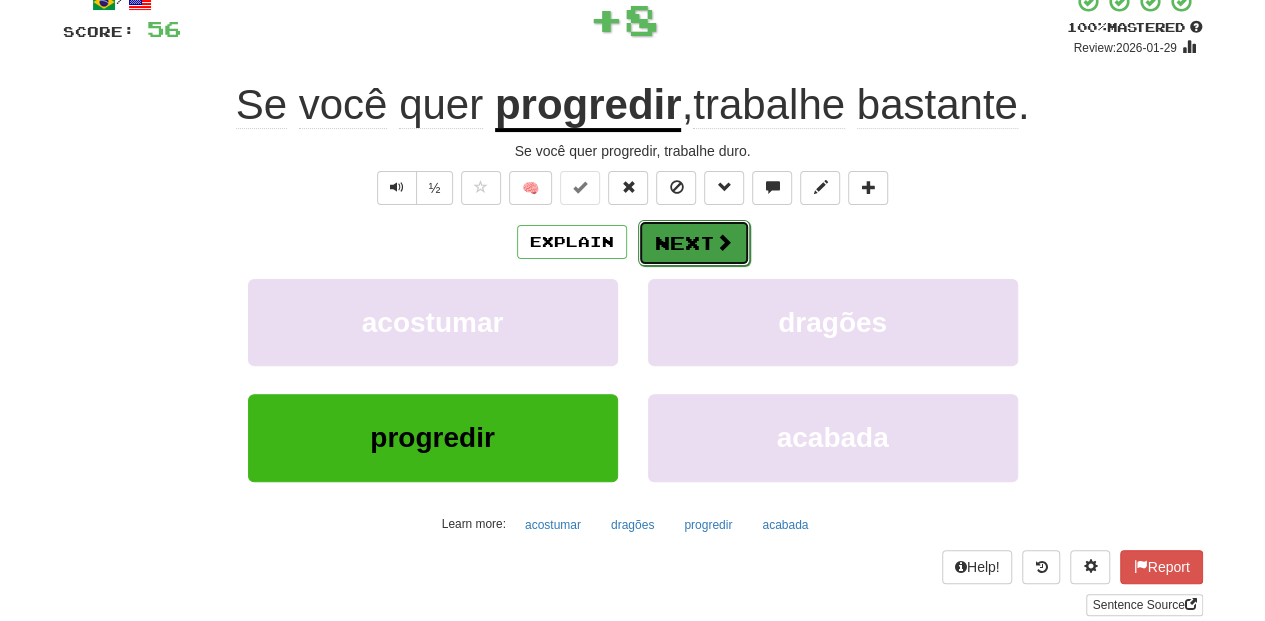 click on "Next" at bounding box center [694, 243] 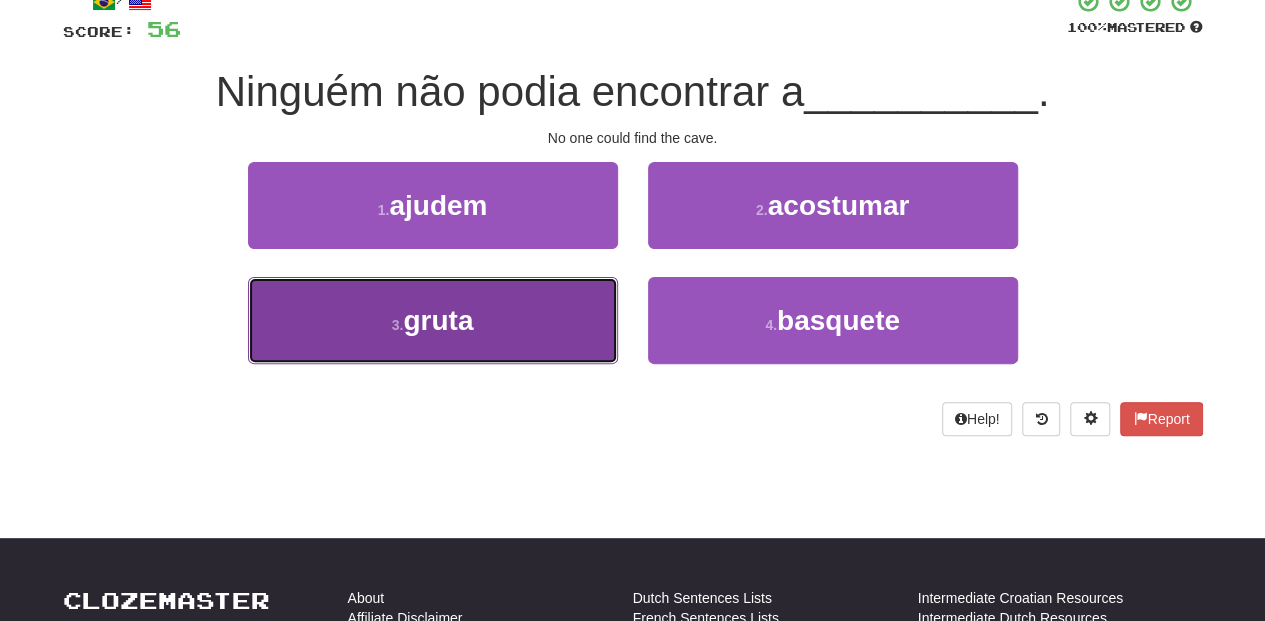 click on "3 . gruta" at bounding box center [433, 320] 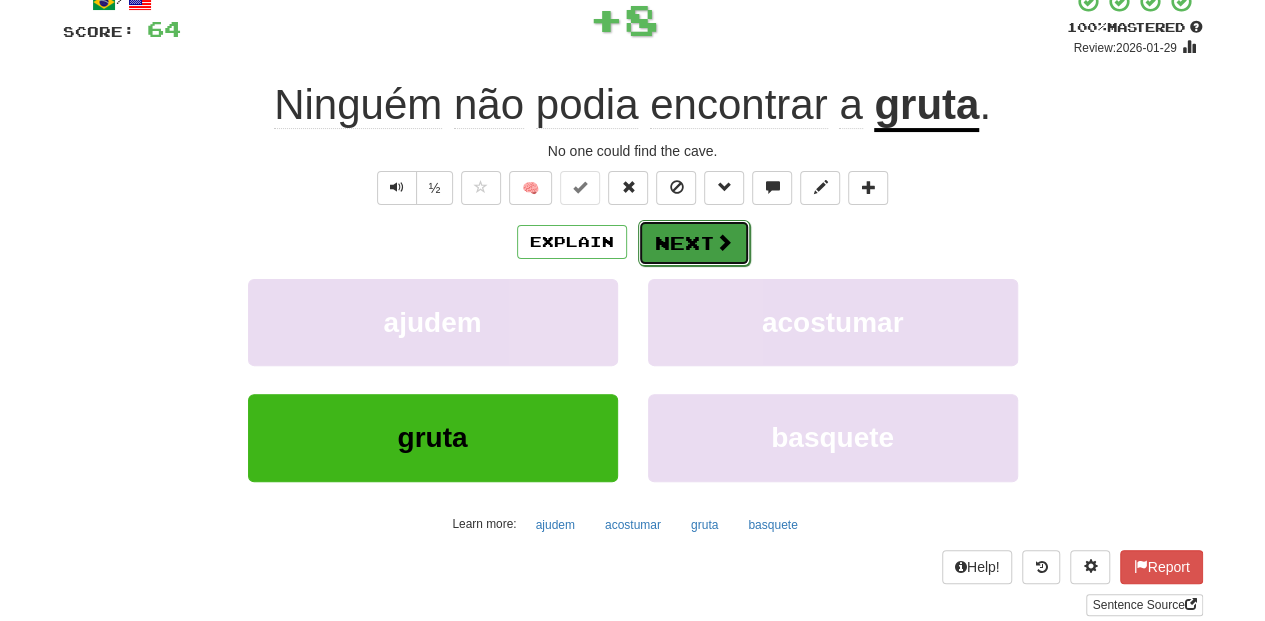 click on "Next" at bounding box center [694, 243] 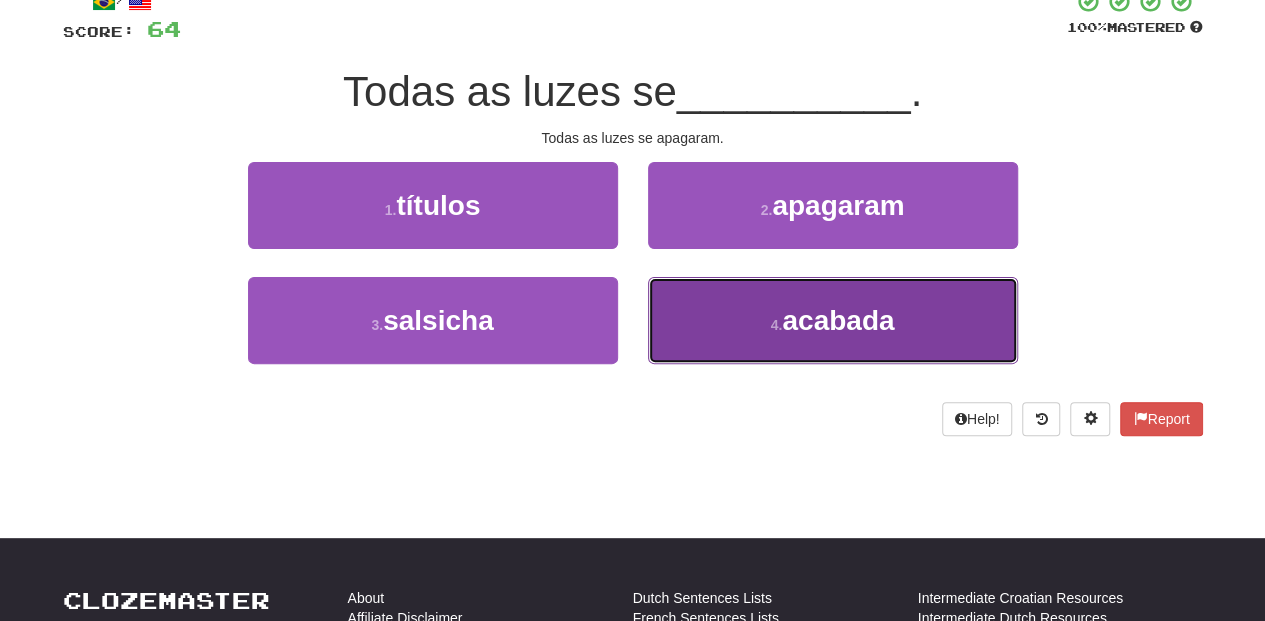 click on "4 . acabada" at bounding box center [833, 320] 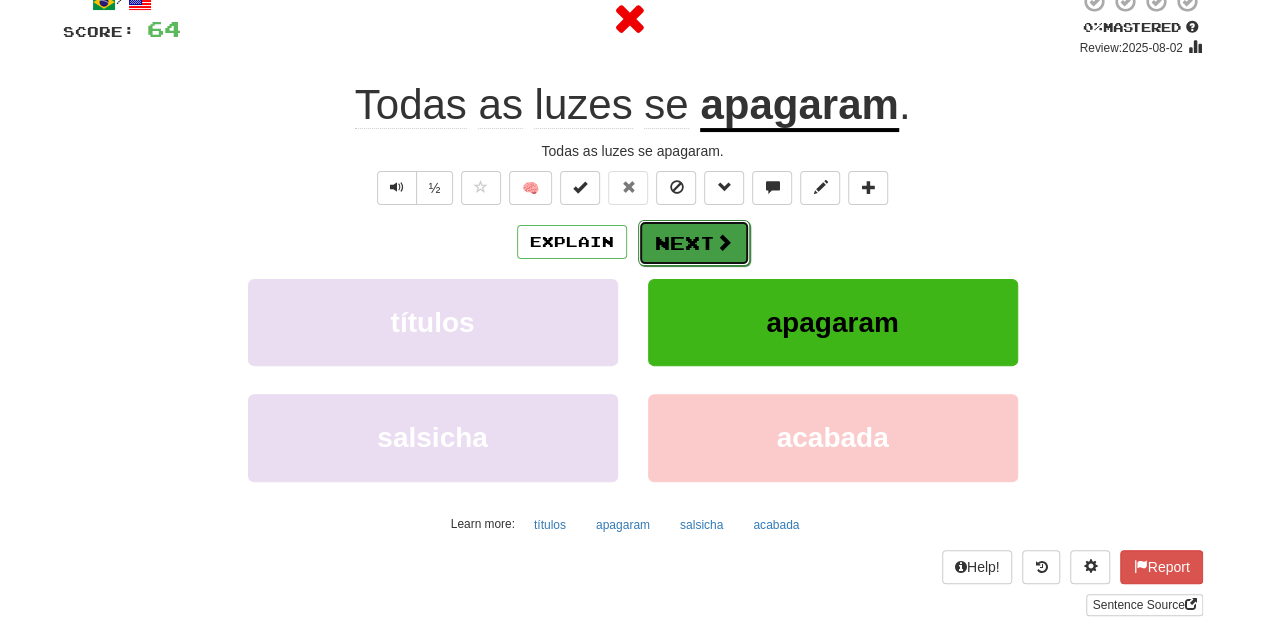 click on "Next" at bounding box center [694, 243] 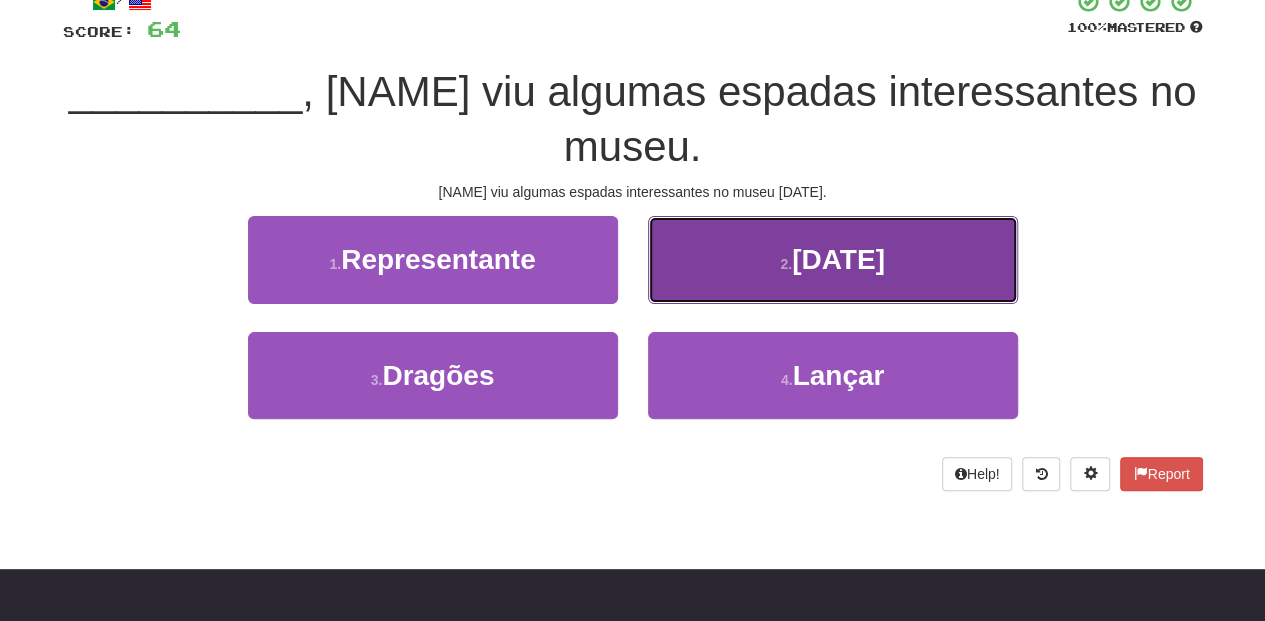 click on "2 . Anteontem" at bounding box center [833, 259] 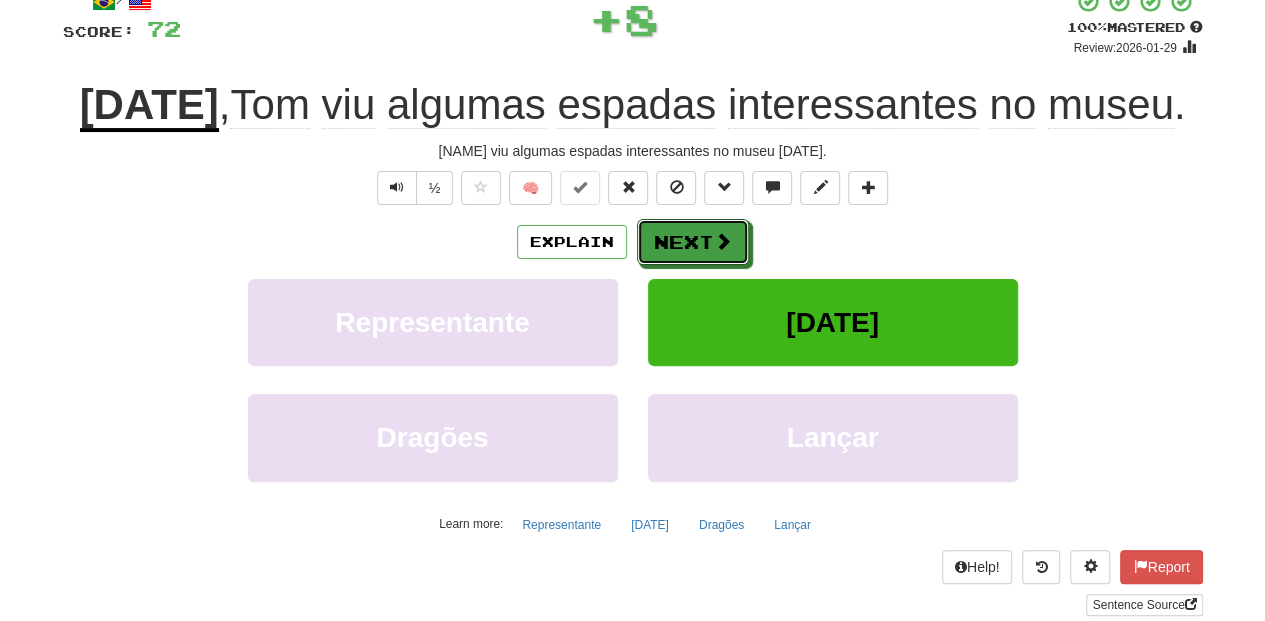 click on "Next" at bounding box center (693, 242) 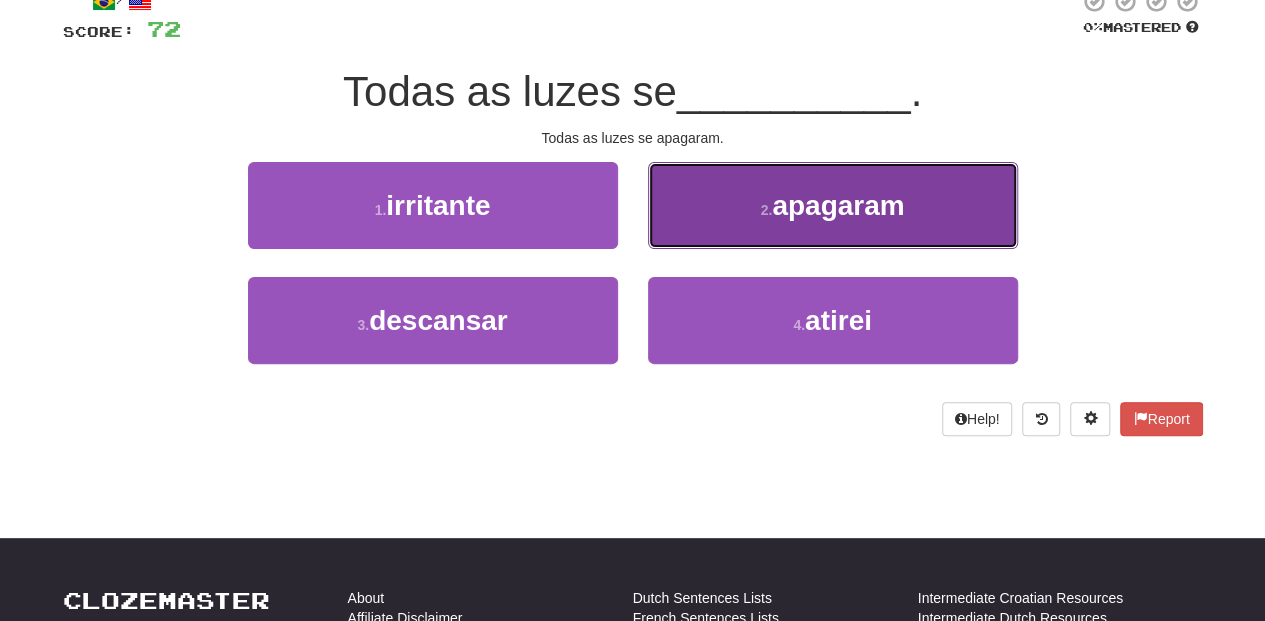 click on "2 . apagaram" at bounding box center (833, 205) 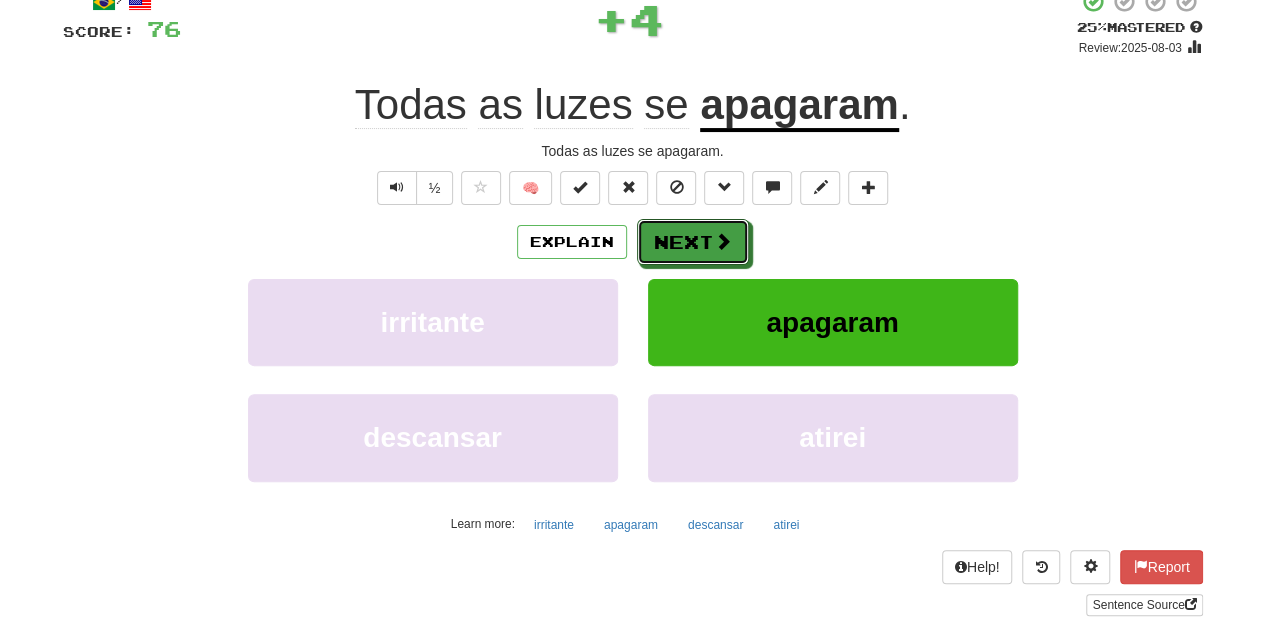 click on "Next" at bounding box center [693, 242] 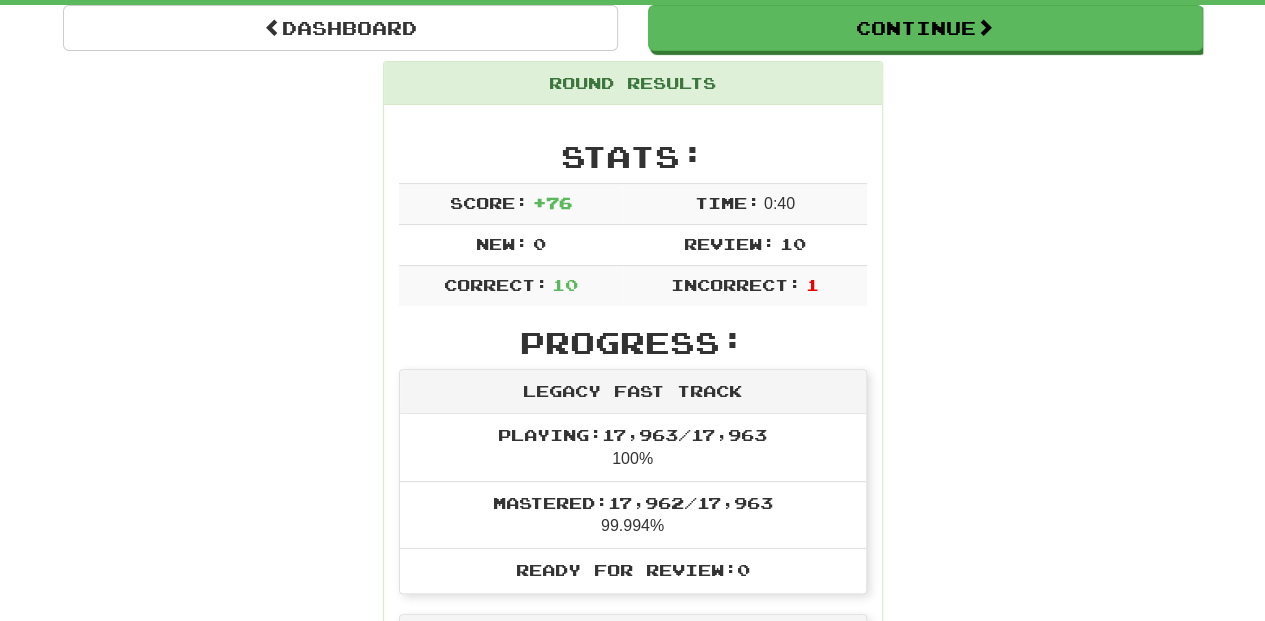 scroll, scrollTop: 220, scrollLeft: 0, axis: vertical 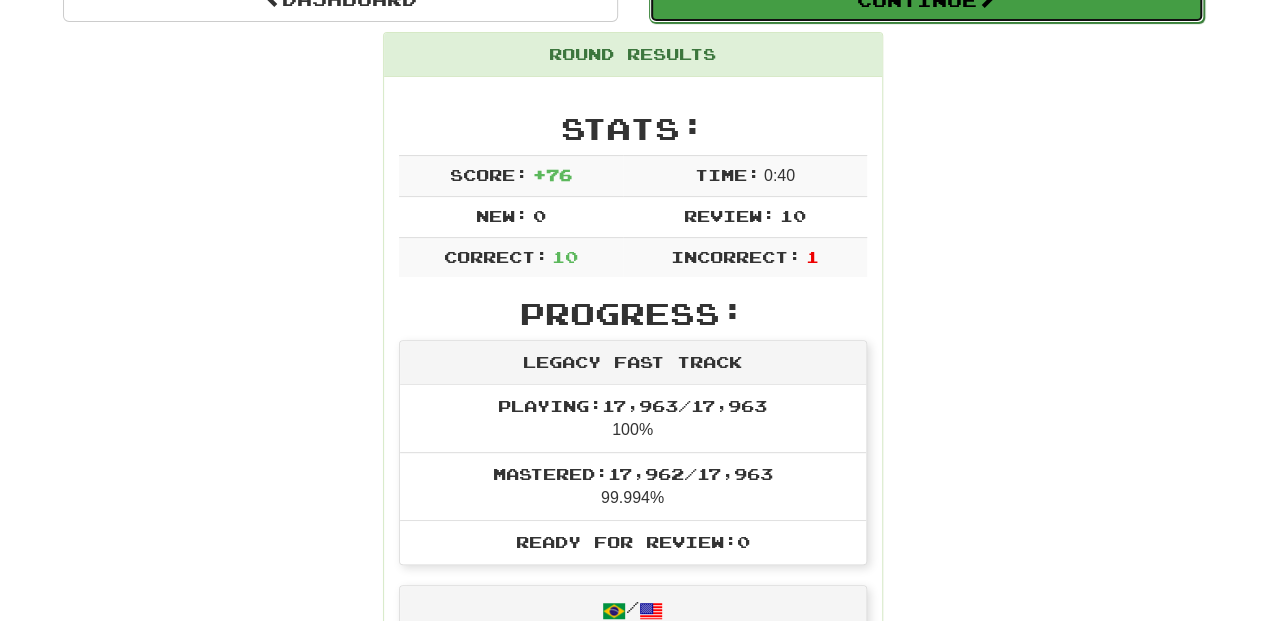 click on "Continue" at bounding box center (926, 0) 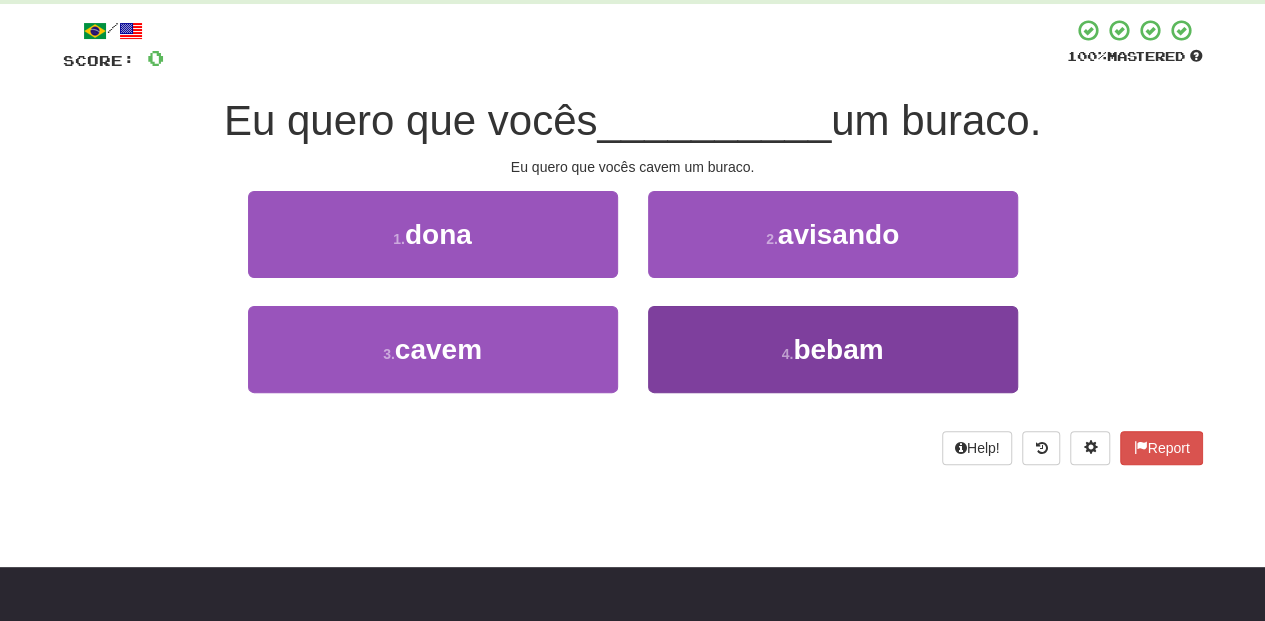 scroll, scrollTop: 87, scrollLeft: 0, axis: vertical 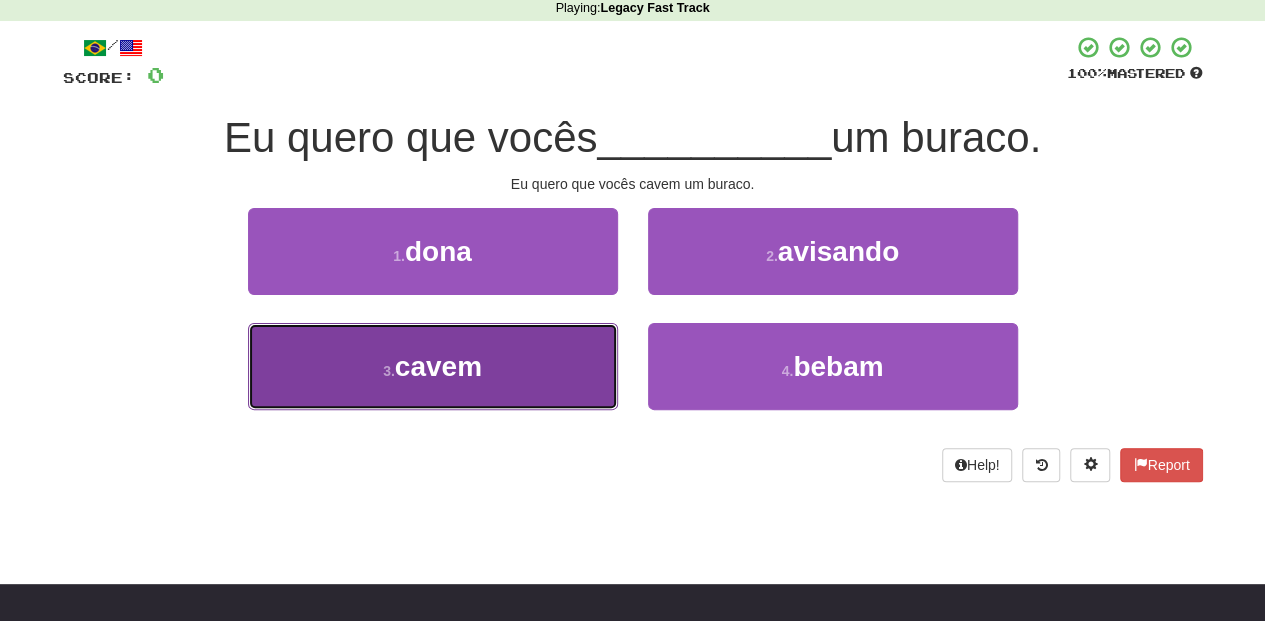 click on "3 . cavem" at bounding box center [433, 366] 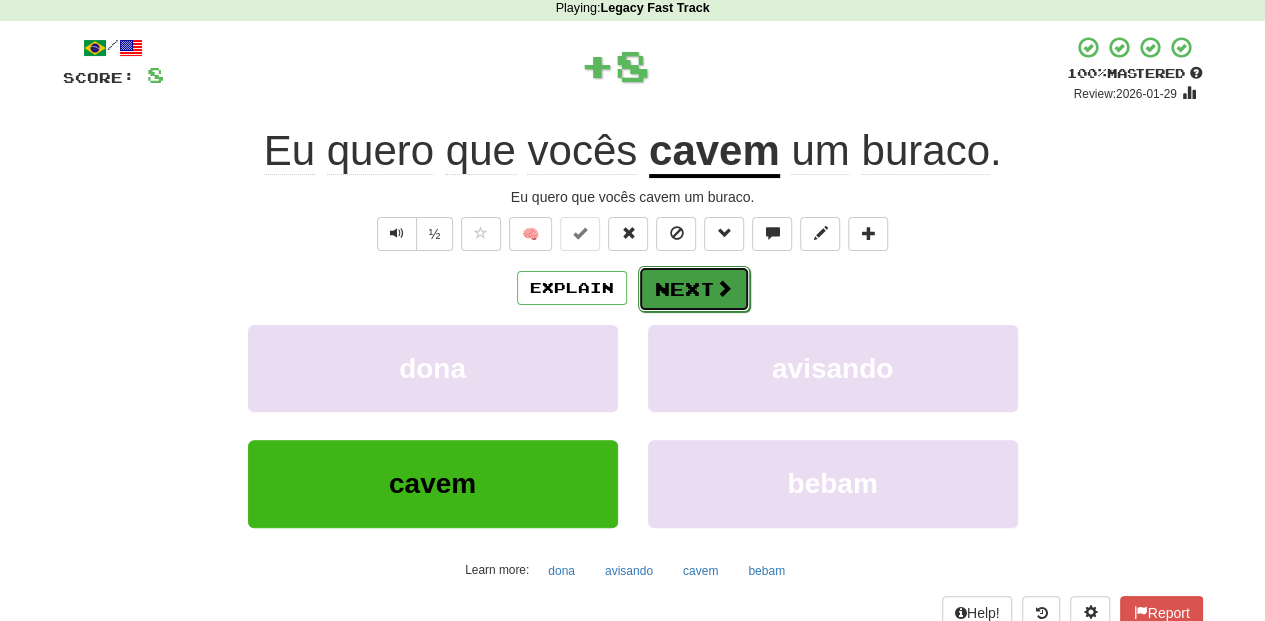click on "Next" at bounding box center (694, 289) 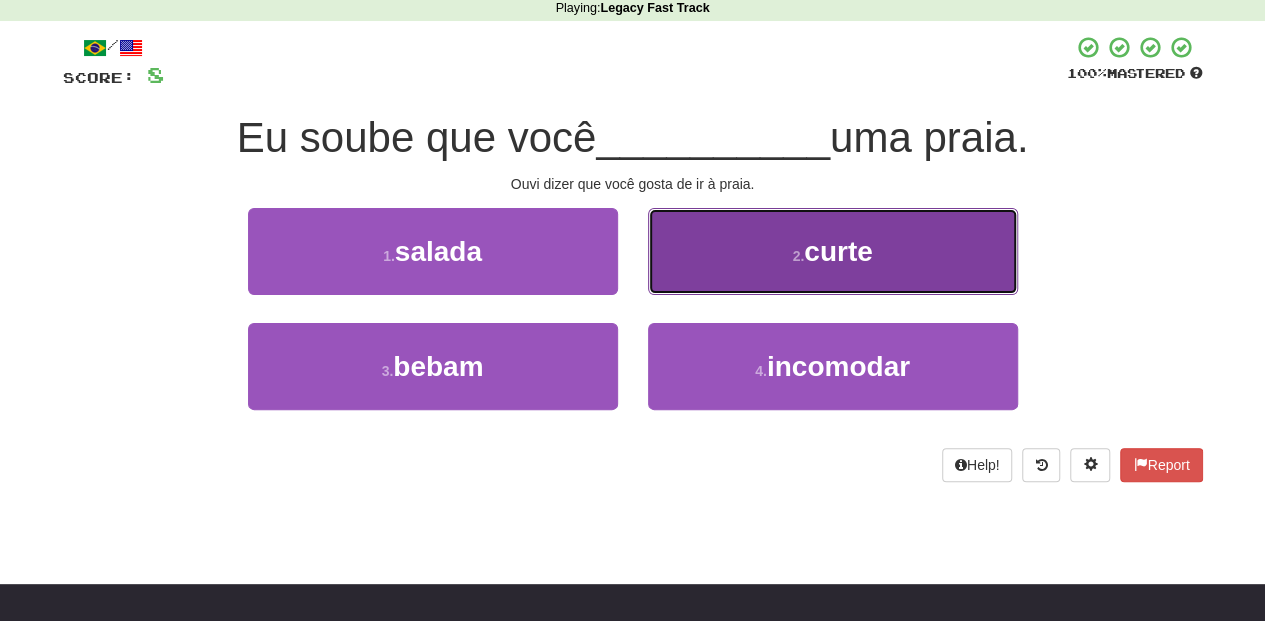 click on "2 . curte" at bounding box center [833, 251] 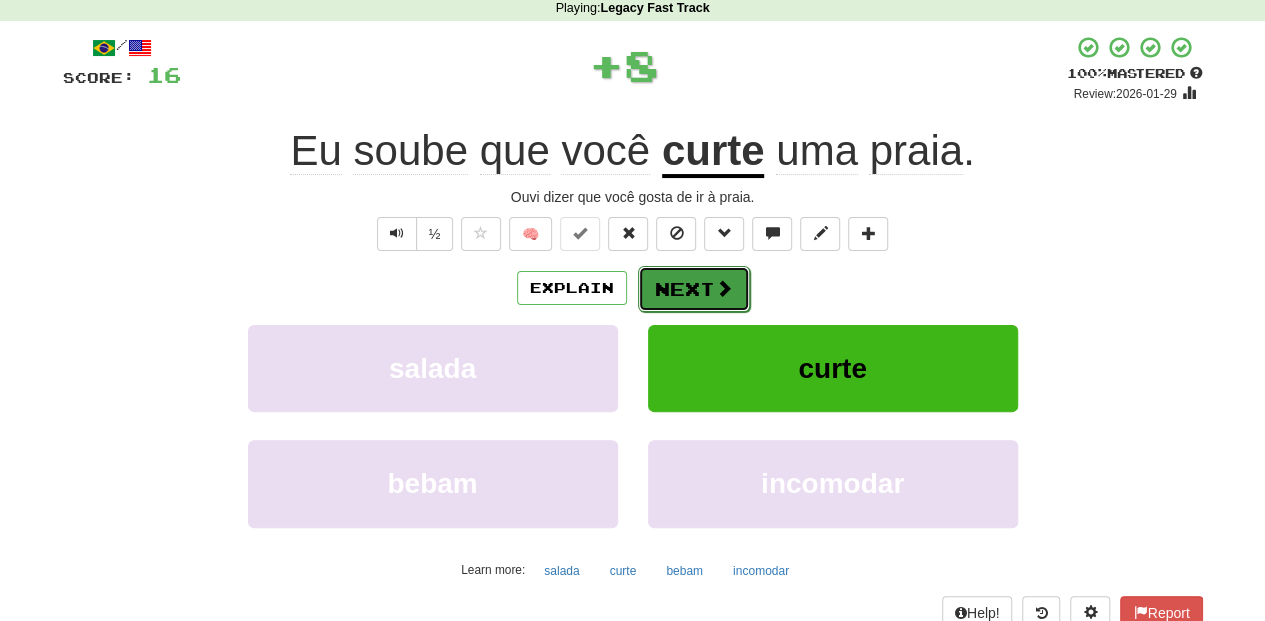 click on "Next" at bounding box center [694, 289] 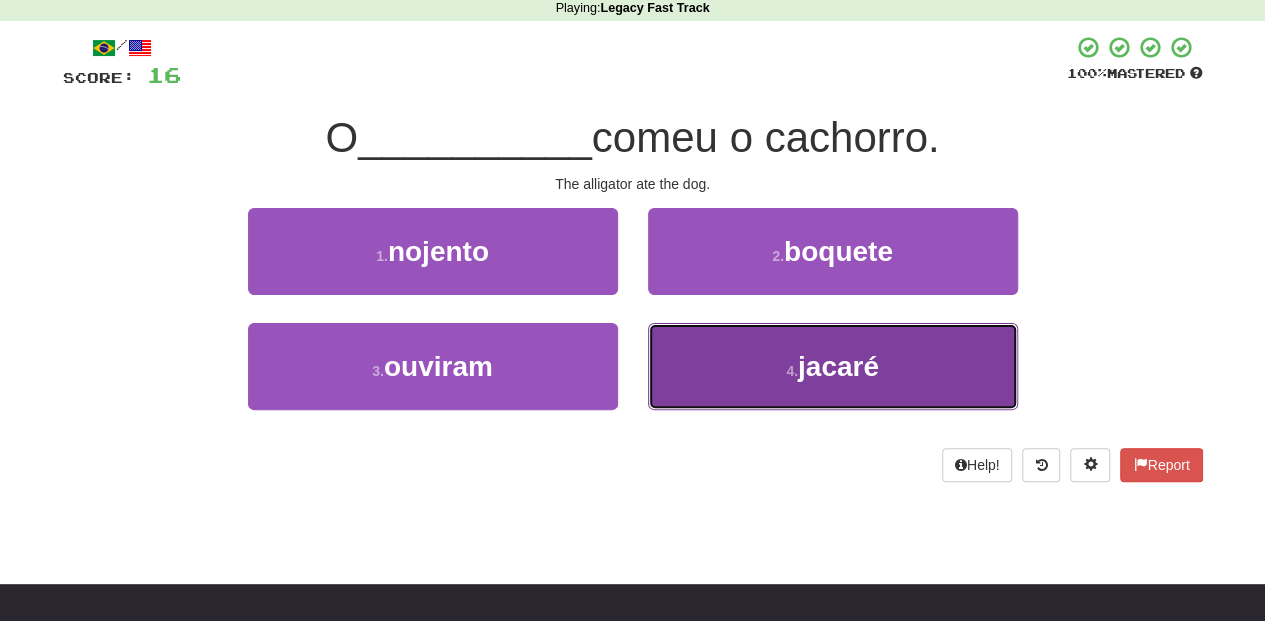 click on "4 . jacaré" at bounding box center (833, 366) 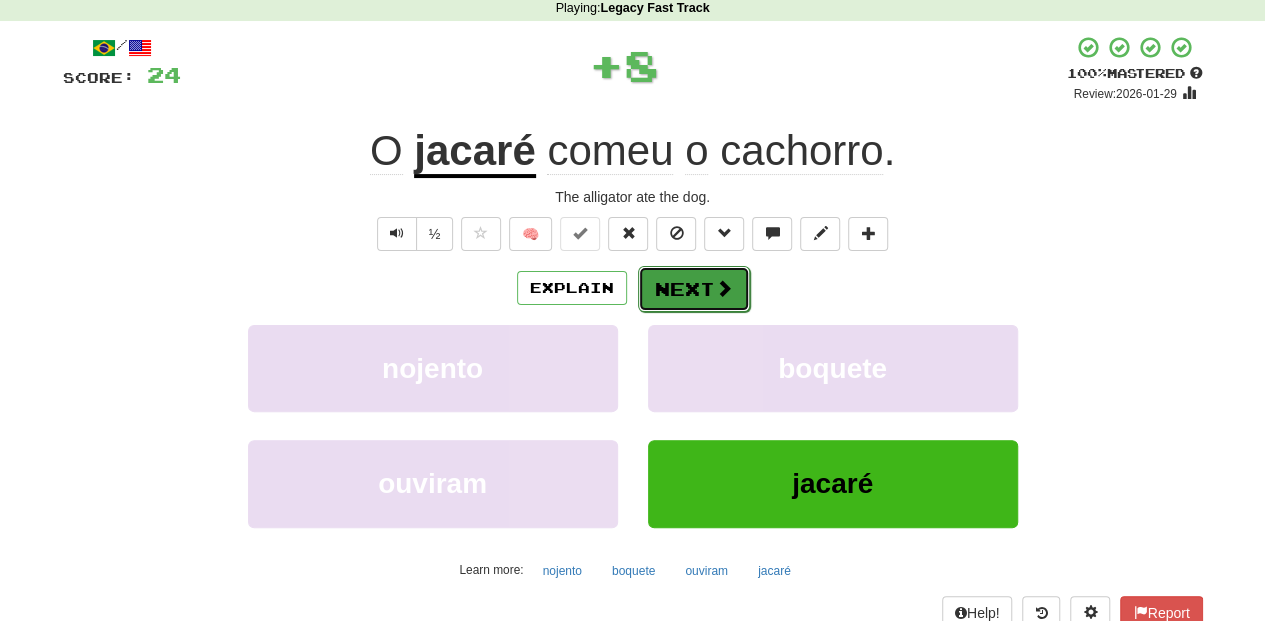 click on "Next" at bounding box center [694, 289] 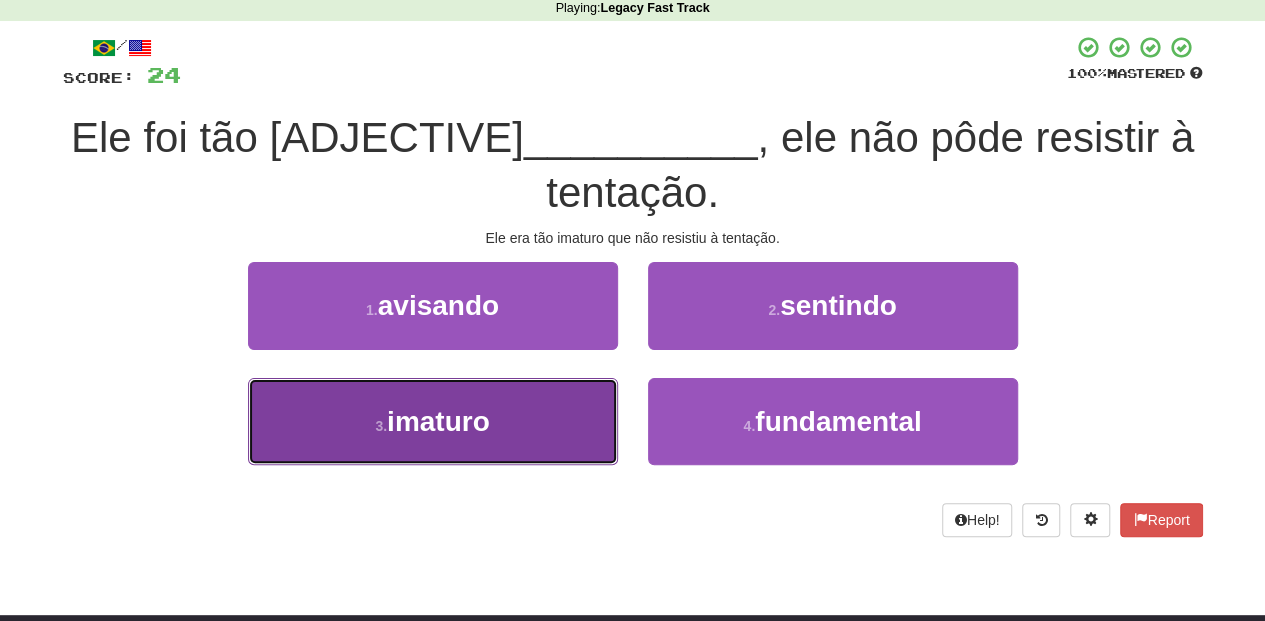 click on "3 . imaturo" at bounding box center (433, 421) 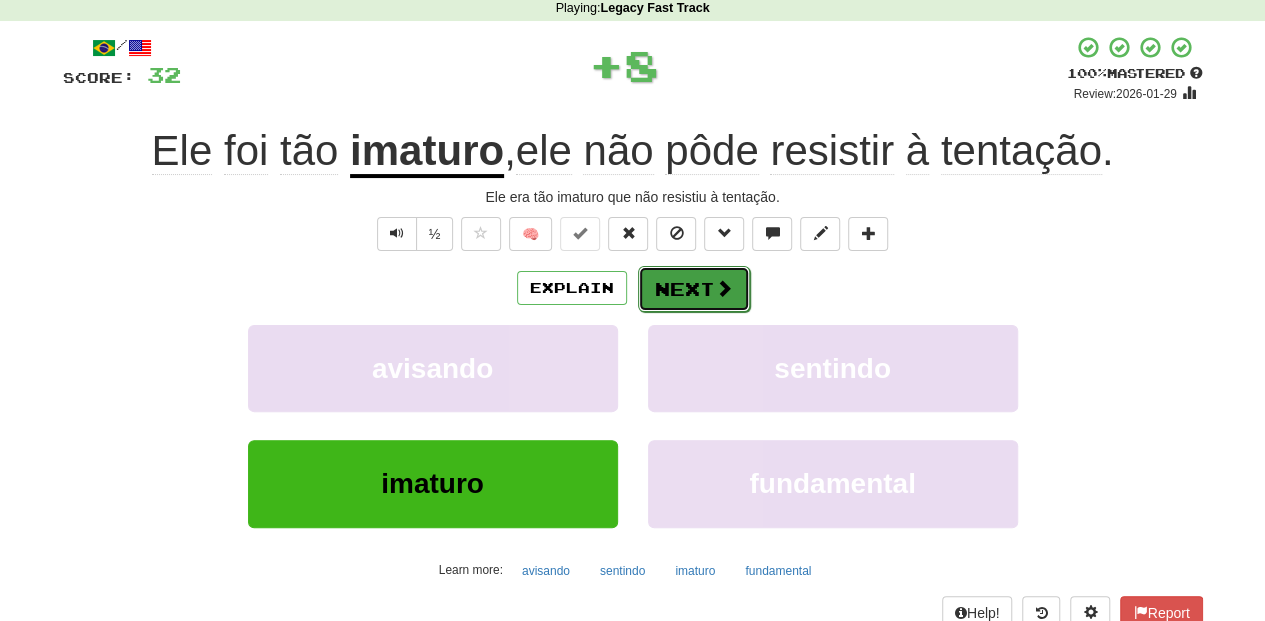 click on "Next" at bounding box center [694, 289] 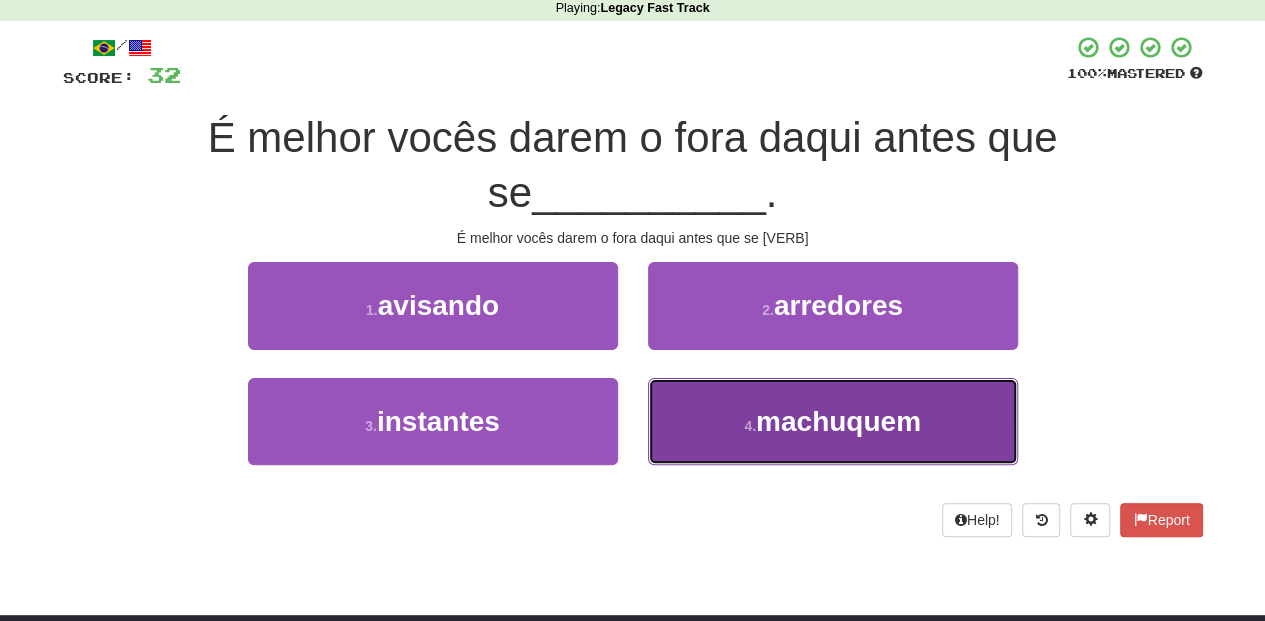 click on "4 . machuquem" at bounding box center [833, 421] 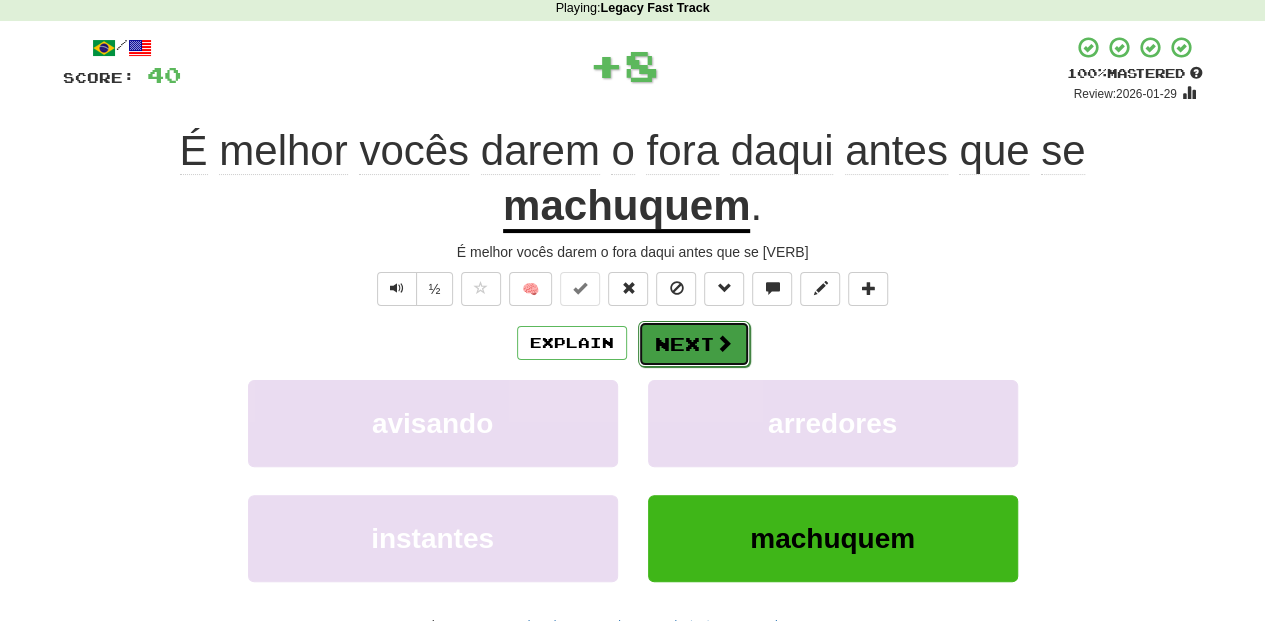 click on "Next" at bounding box center [694, 344] 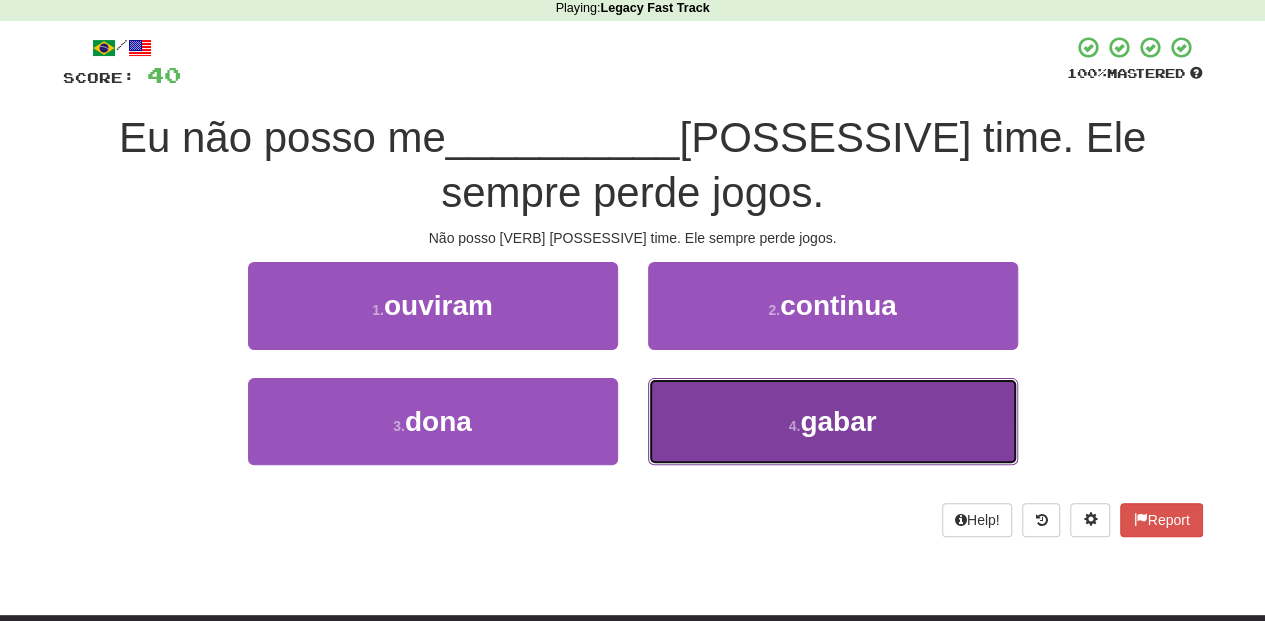 click on "4 . gabar" at bounding box center (833, 421) 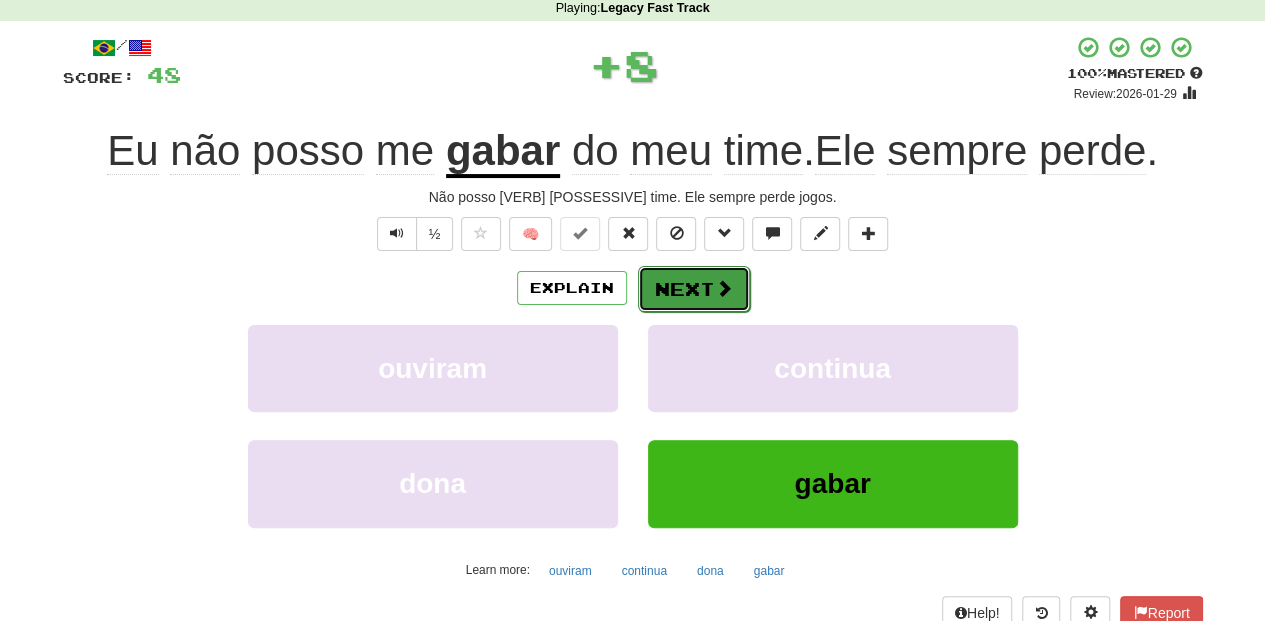 click on "Next" at bounding box center (694, 289) 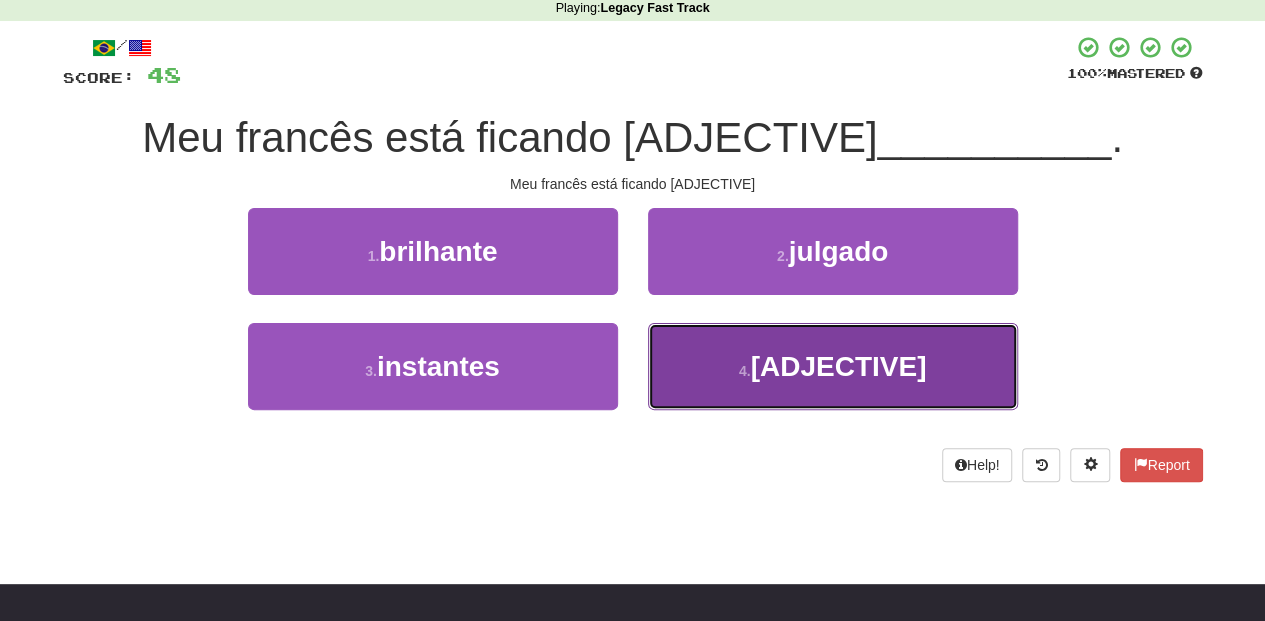 click on "4 . enferrujado" at bounding box center (833, 366) 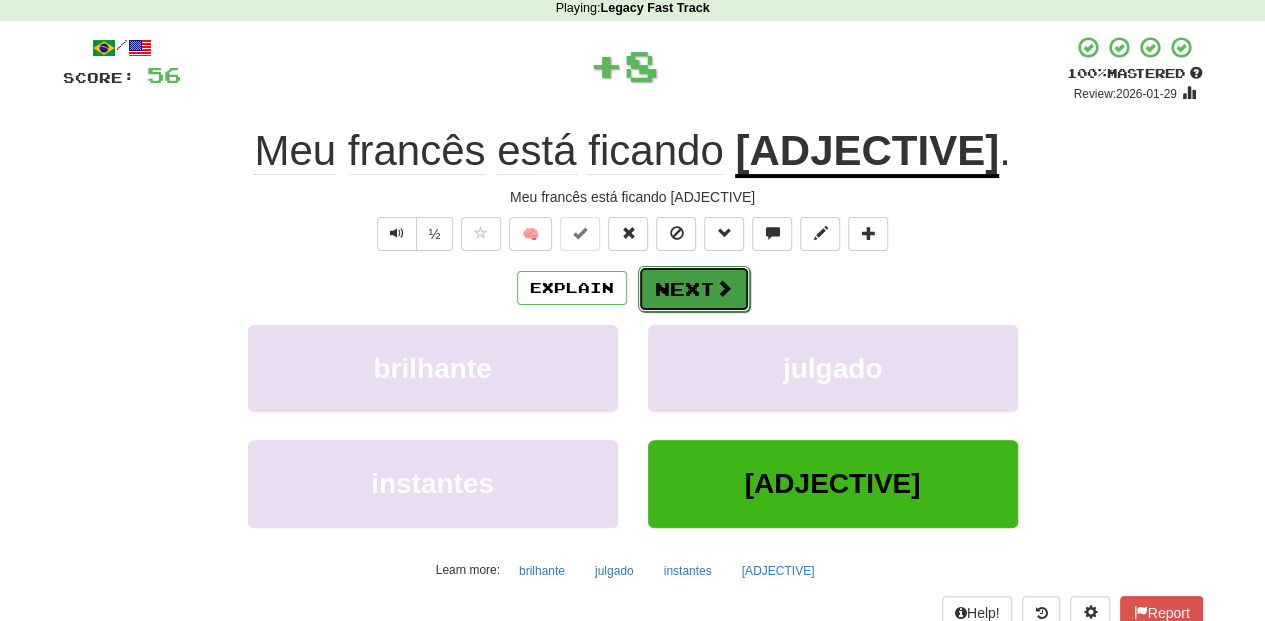 click on "Next" at bounding box center [694, 289] 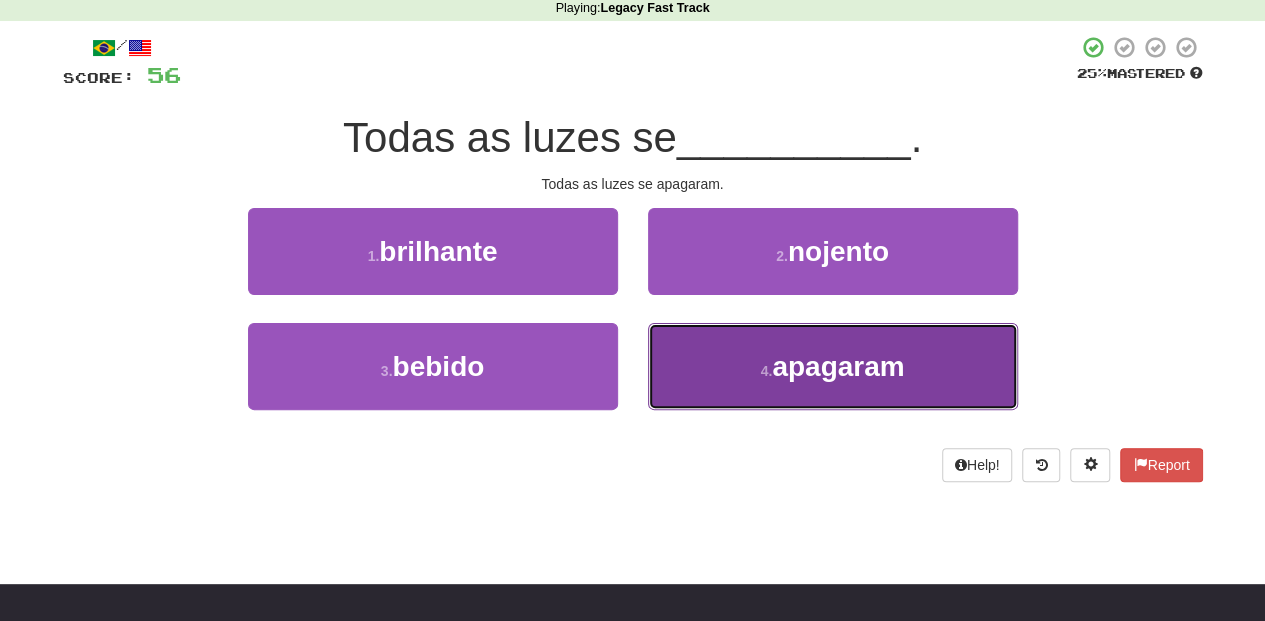 click on "4 . apagaram" at bounding box center (833, 366) 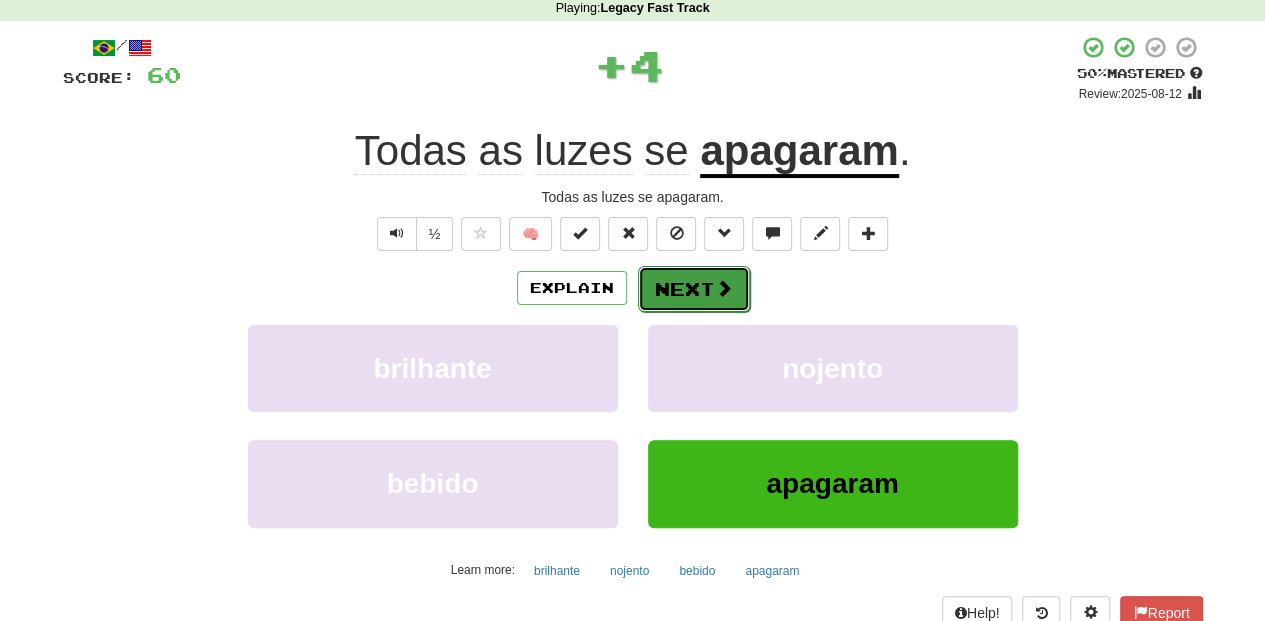 click on "Next" at bounding box center (694, 289) 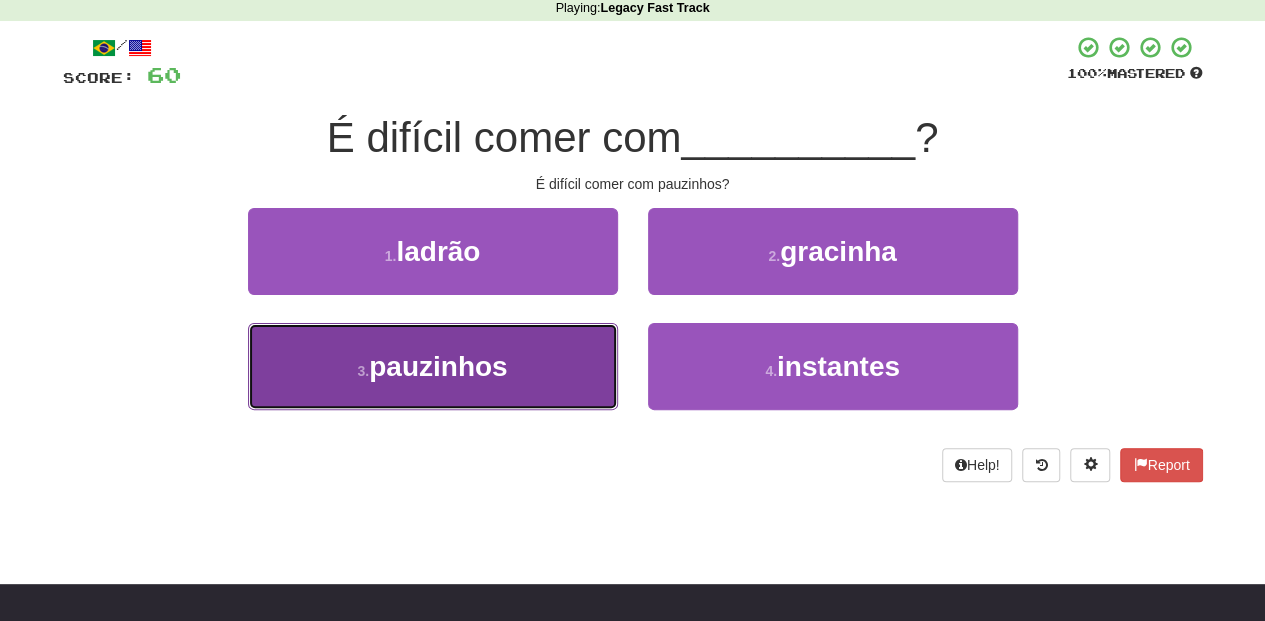 click on "3 . pauzinhos" at bounding box center (433, 366) 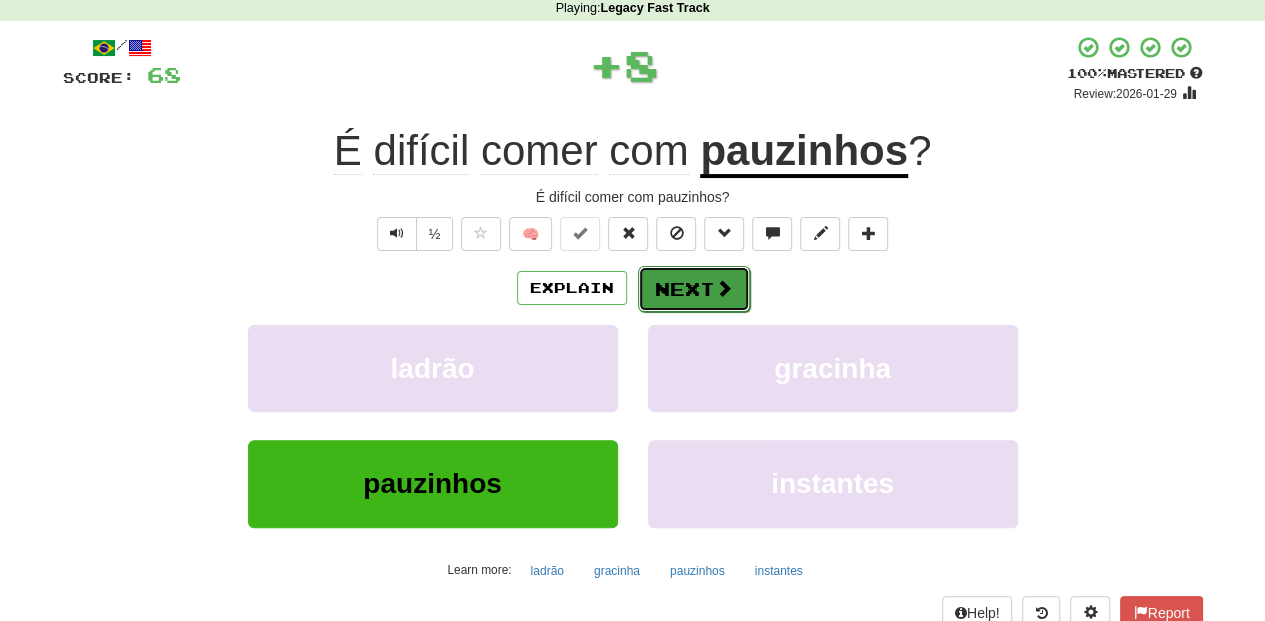 click on "Next" at bounding box center [694, 289] 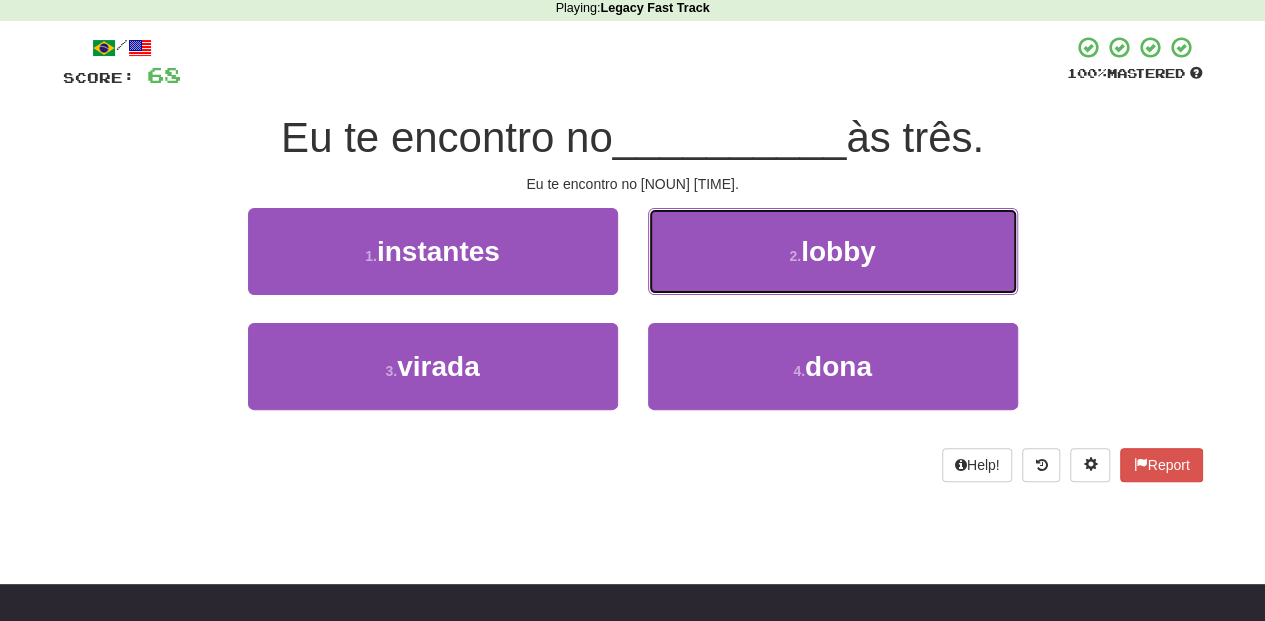 drag, startPoint x: 694, startPoint y: 254, endPoint x: 682, endPoint y: 260, distance: 13.416408 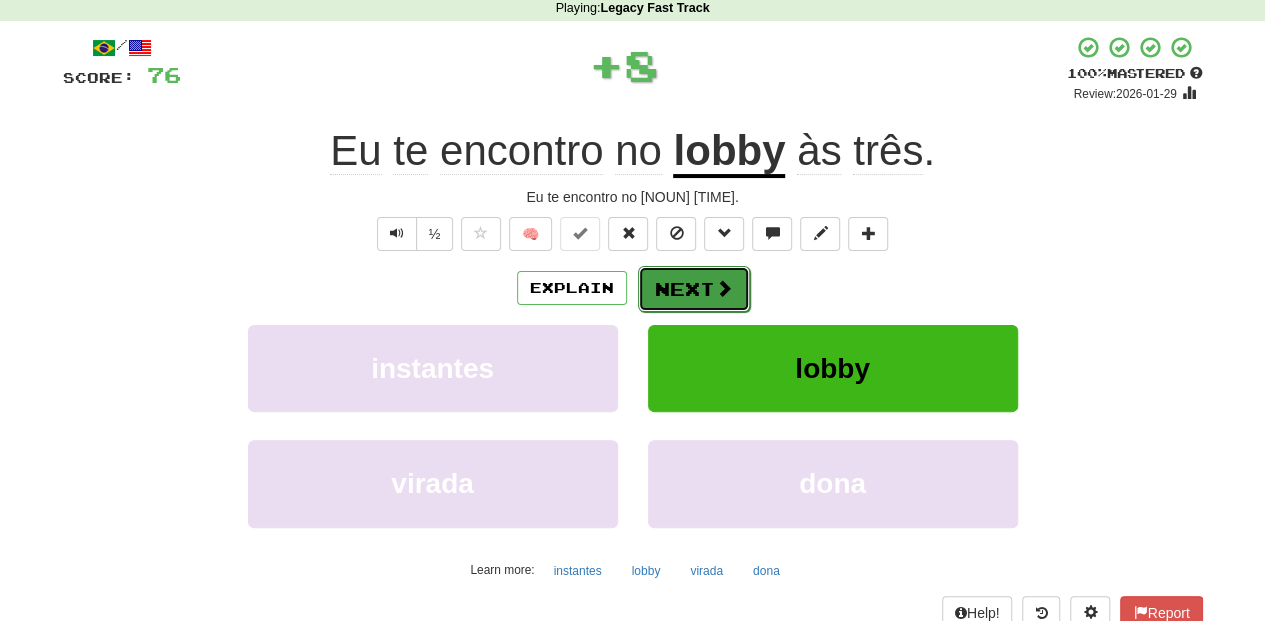click on "Next" at bounding box center (694, 289) 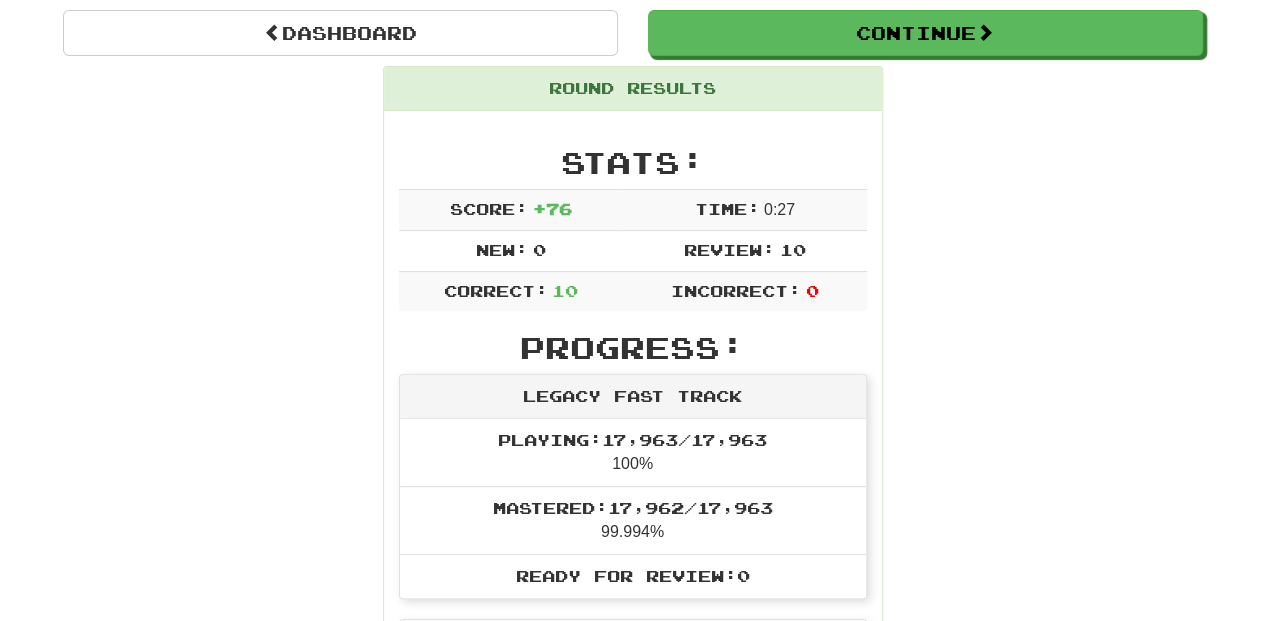 scroll, scrollTop: 87, scrollLeft: 0, axis: vertical 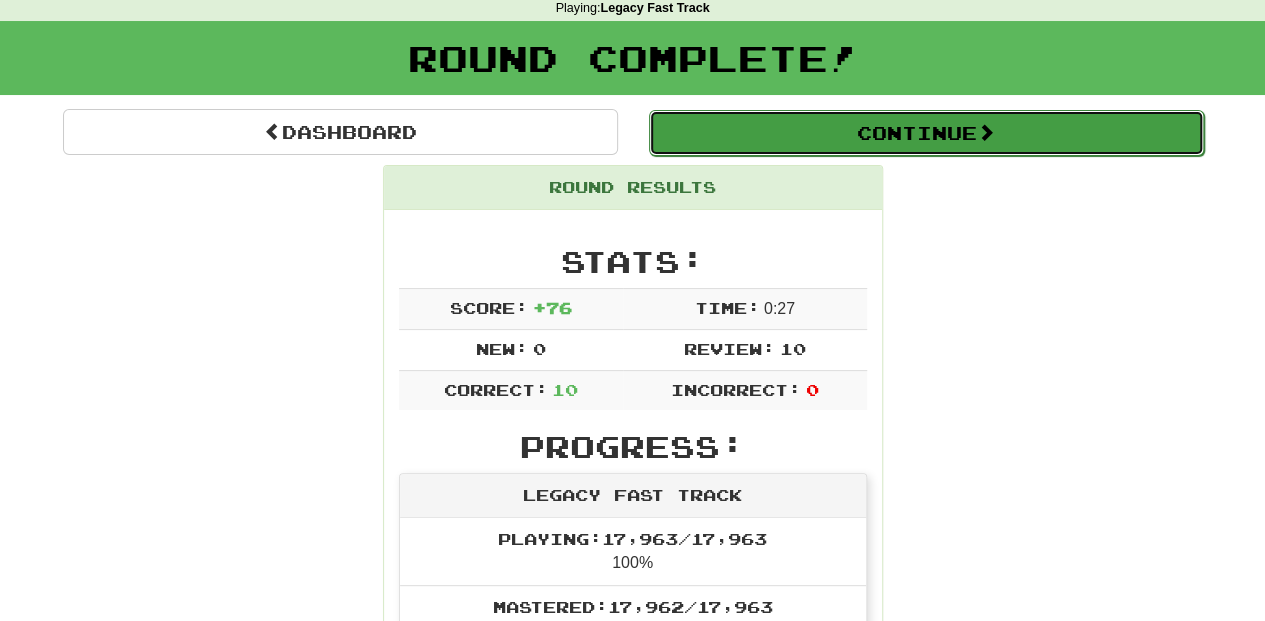 click on "Continue" at bounding box center (926, 133) 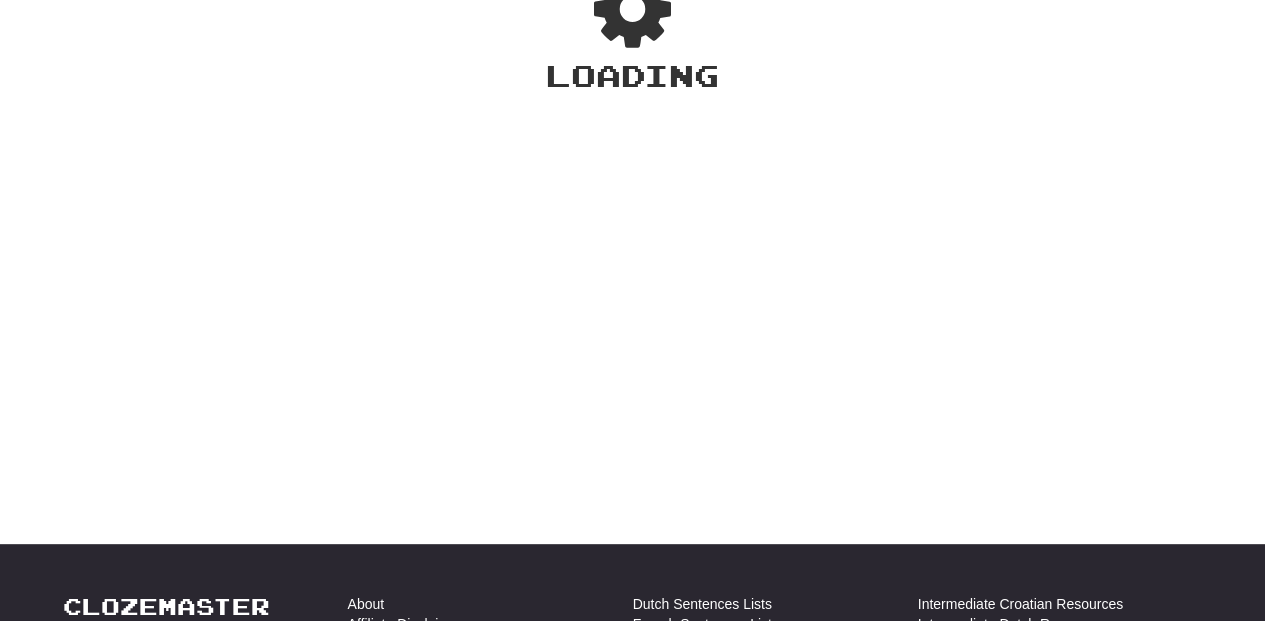 scroll, scrollTop: 87, scrollLeft: 0, axis: vertical 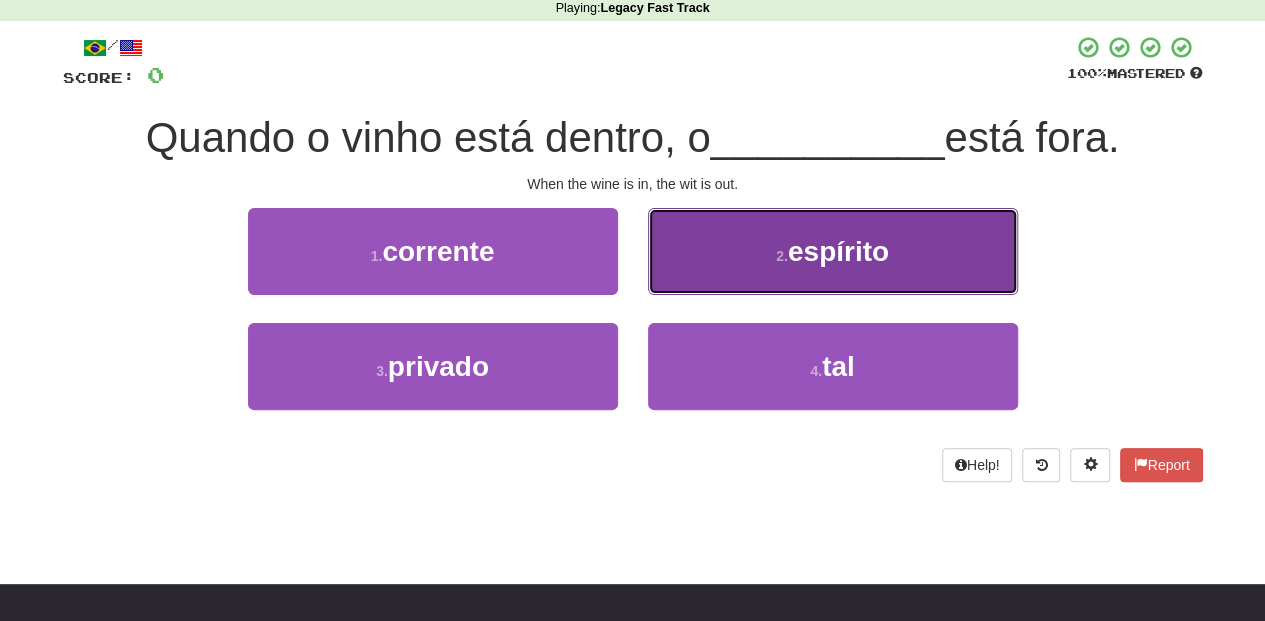 click on "2 .  espírito" at bounding box center [833, 251] 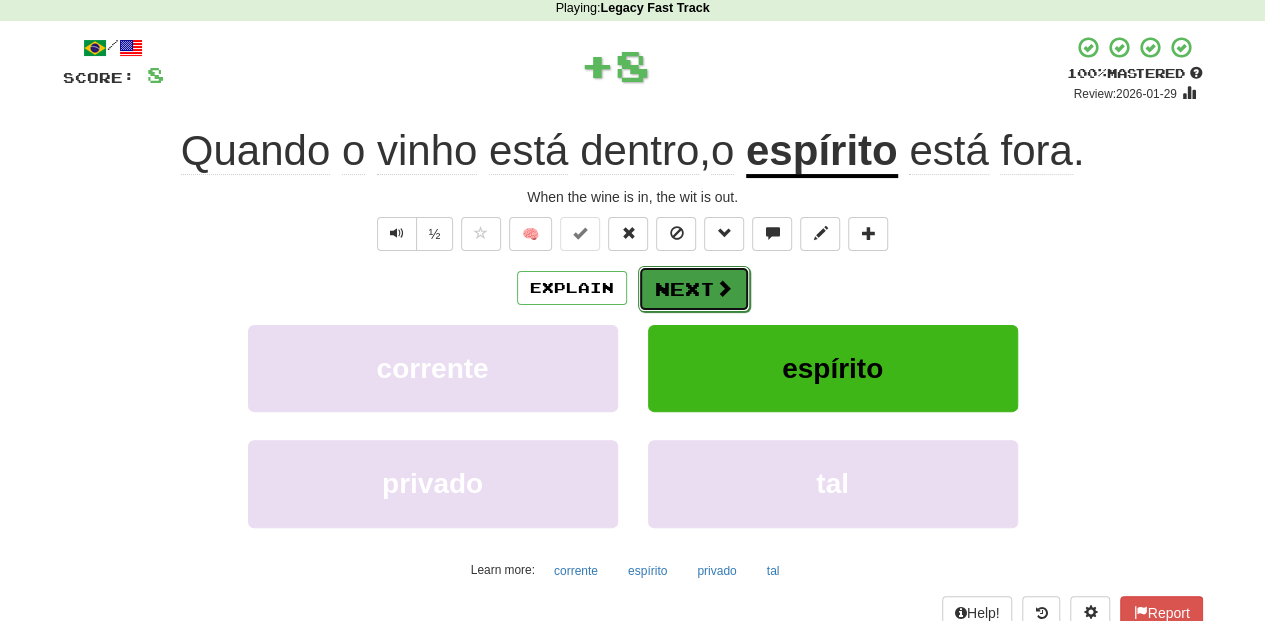 click on "Next" at bounding box center [694, 289] 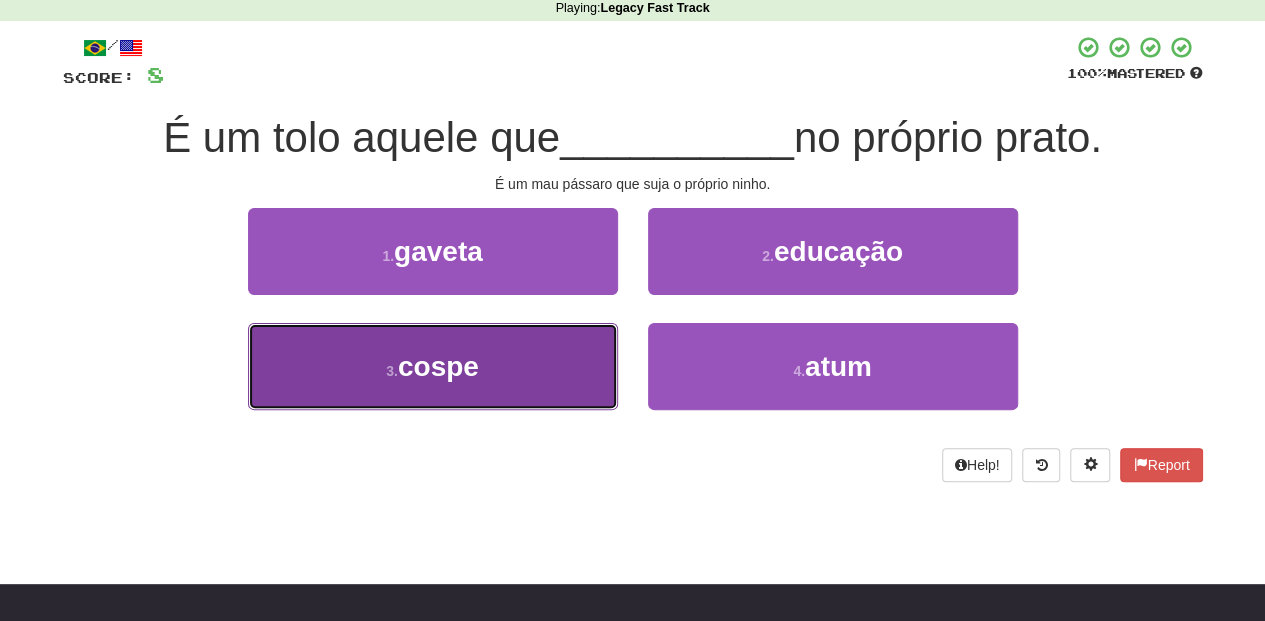 click on "3 . cospe" at bounding box center (433, 366) 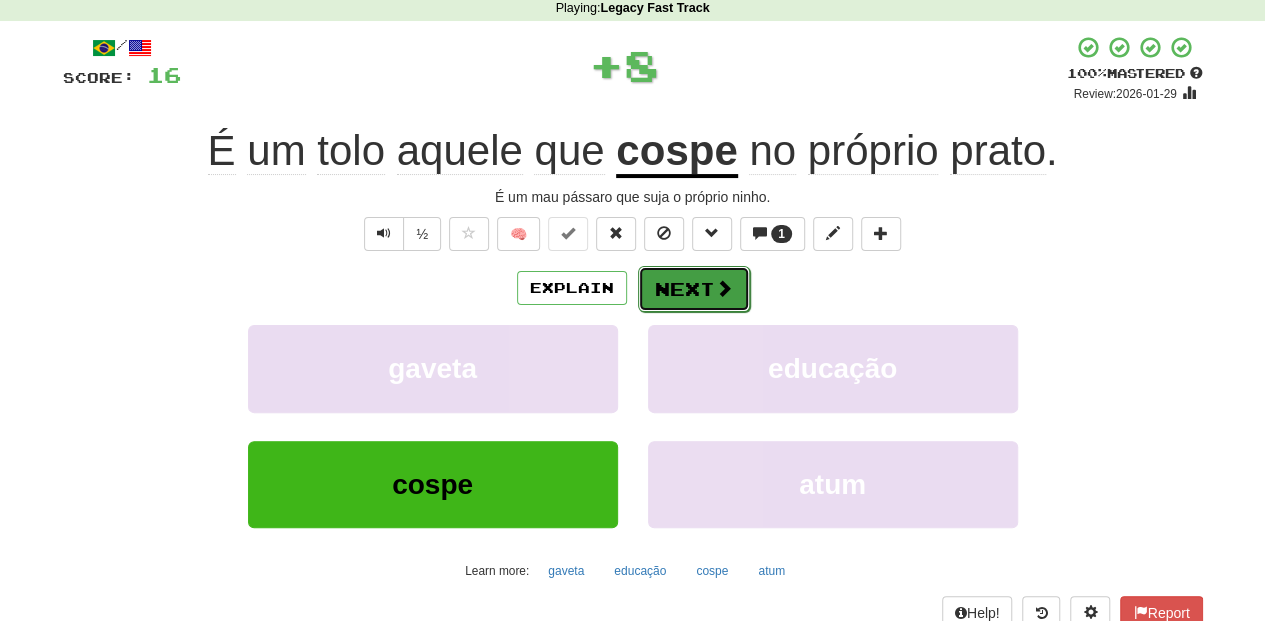 click on "Next" at bounding box center [694, 289] 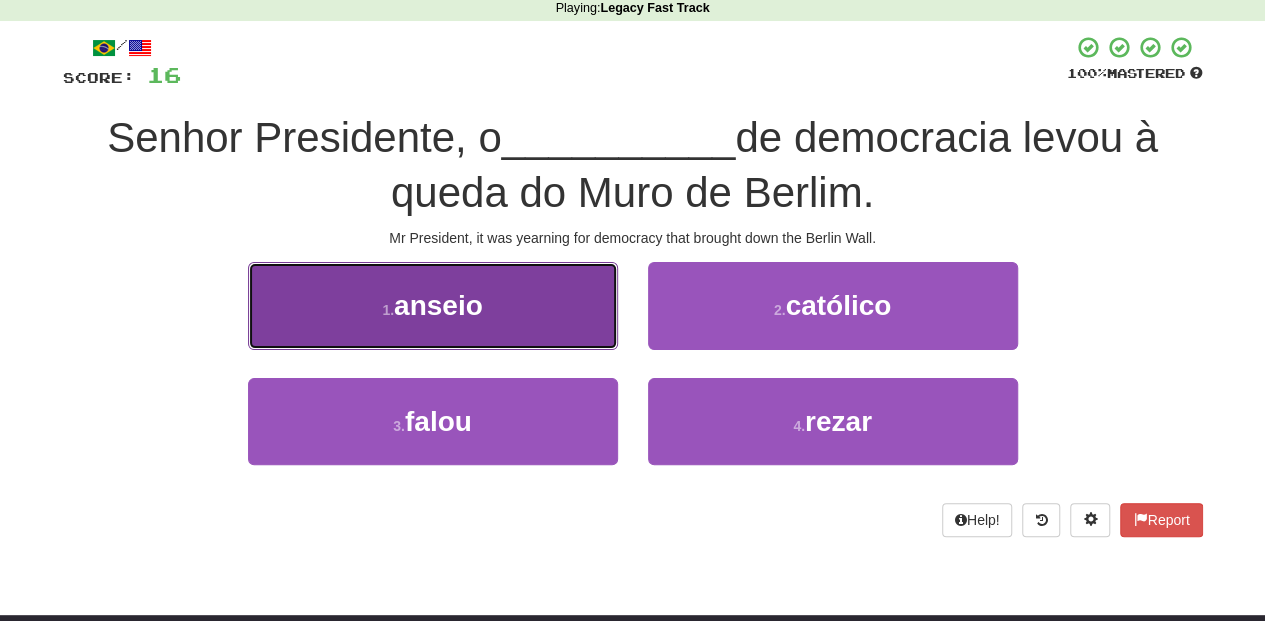 click on "1 . anseio" at bounding box center [433, 305] 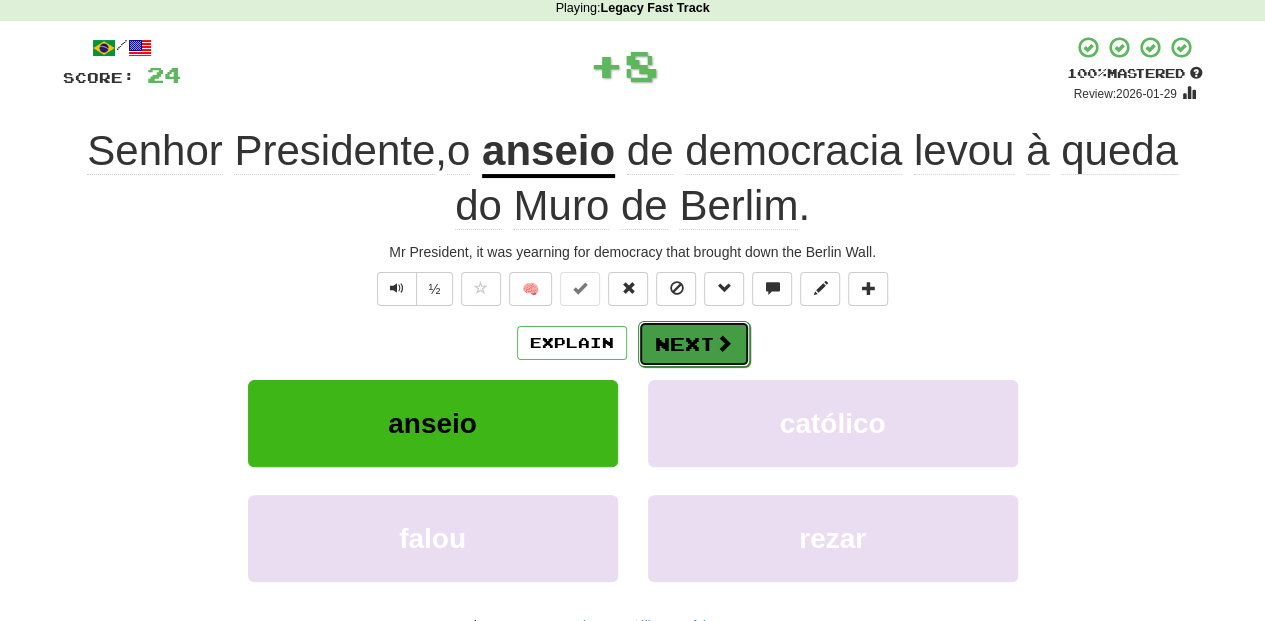 click on "Next" at bounding box center [694, 344] 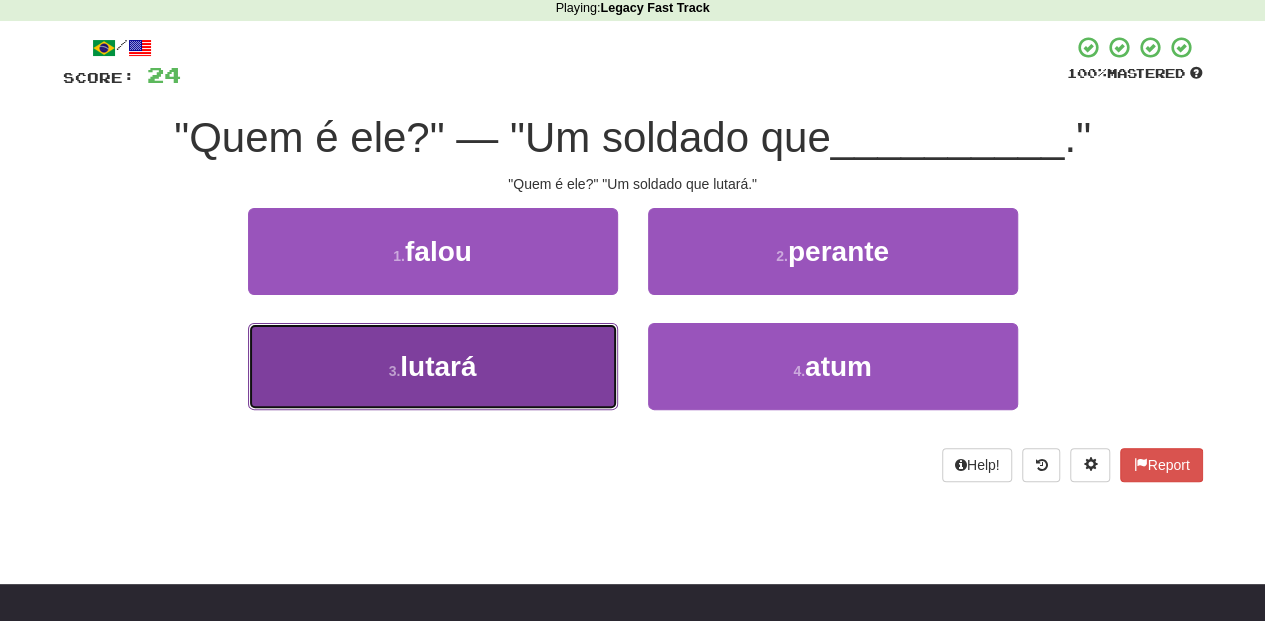 click on "3 . lutará" at bounding box center [433, 366] 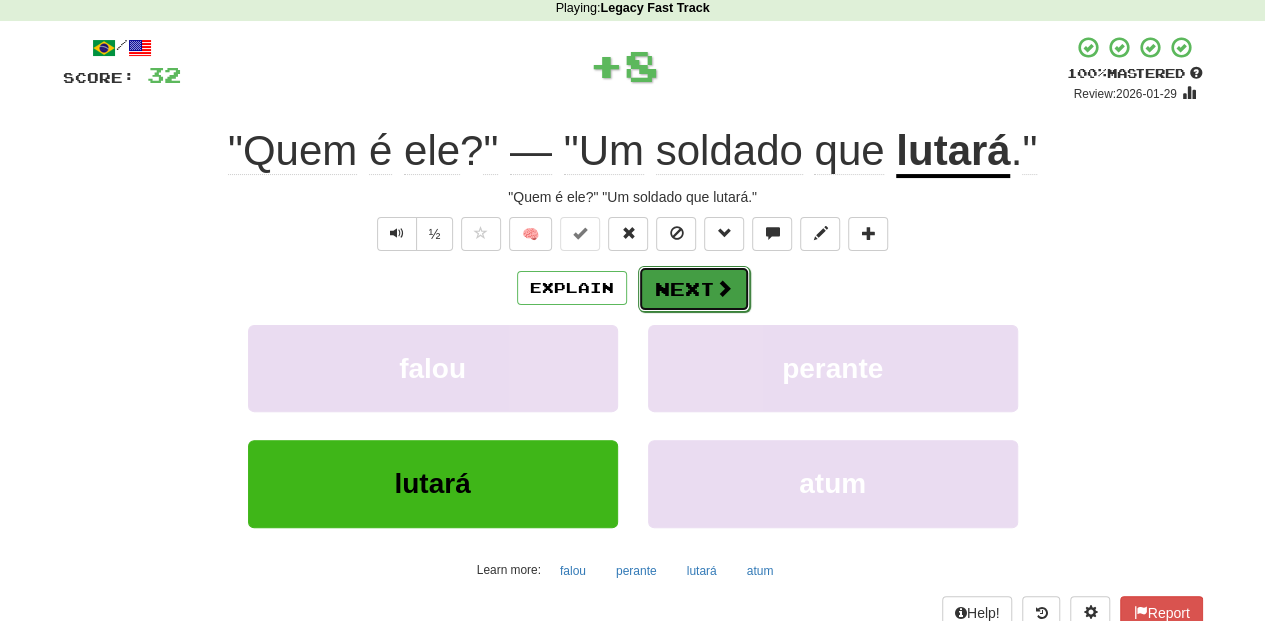 click on "Next" at bounding box center (694, 289) 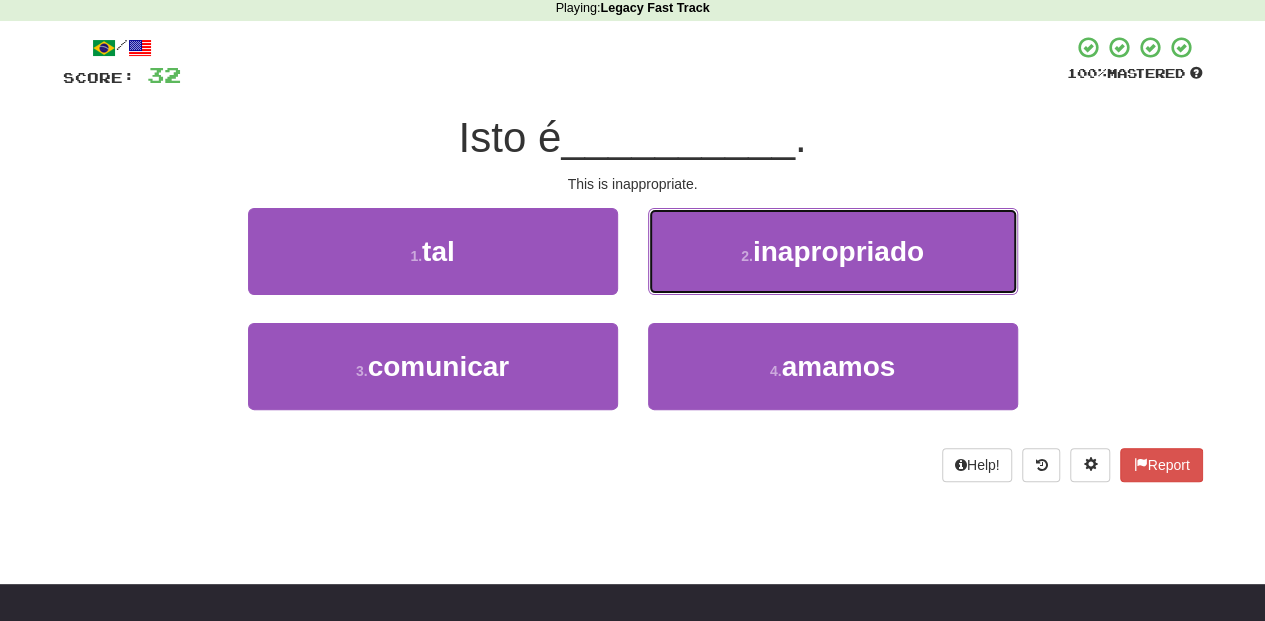 click on "2 . inapropriado" at bounding box center [833, 251] 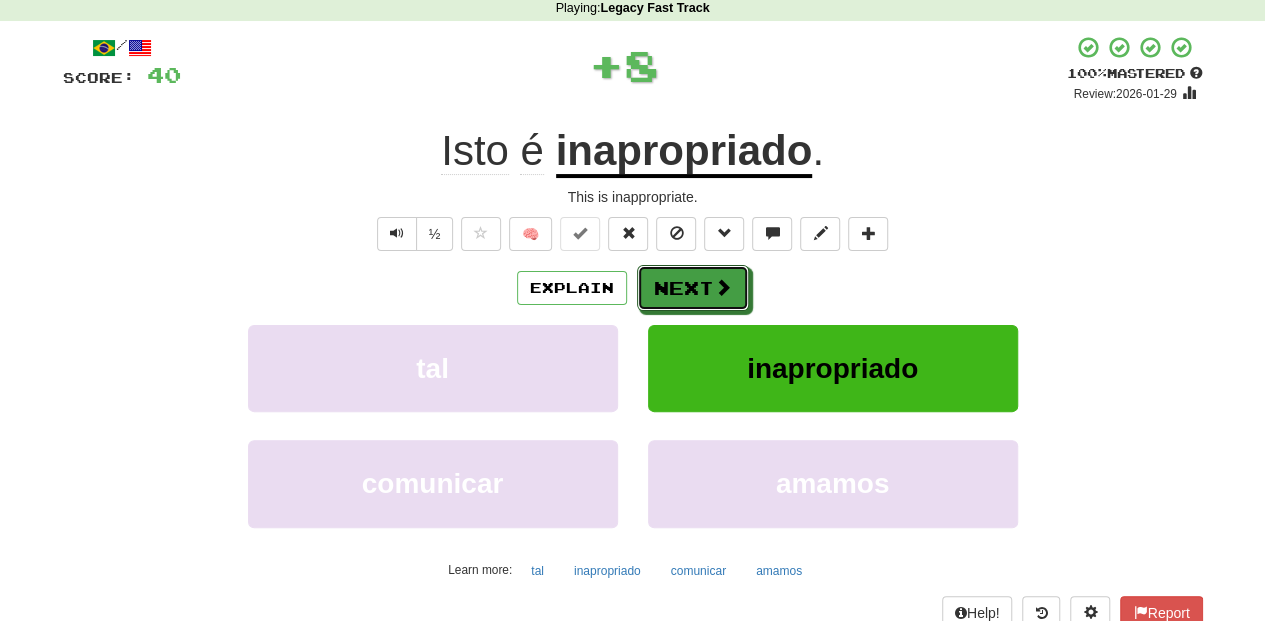 click on "Next" at bounding box center [693, 288] 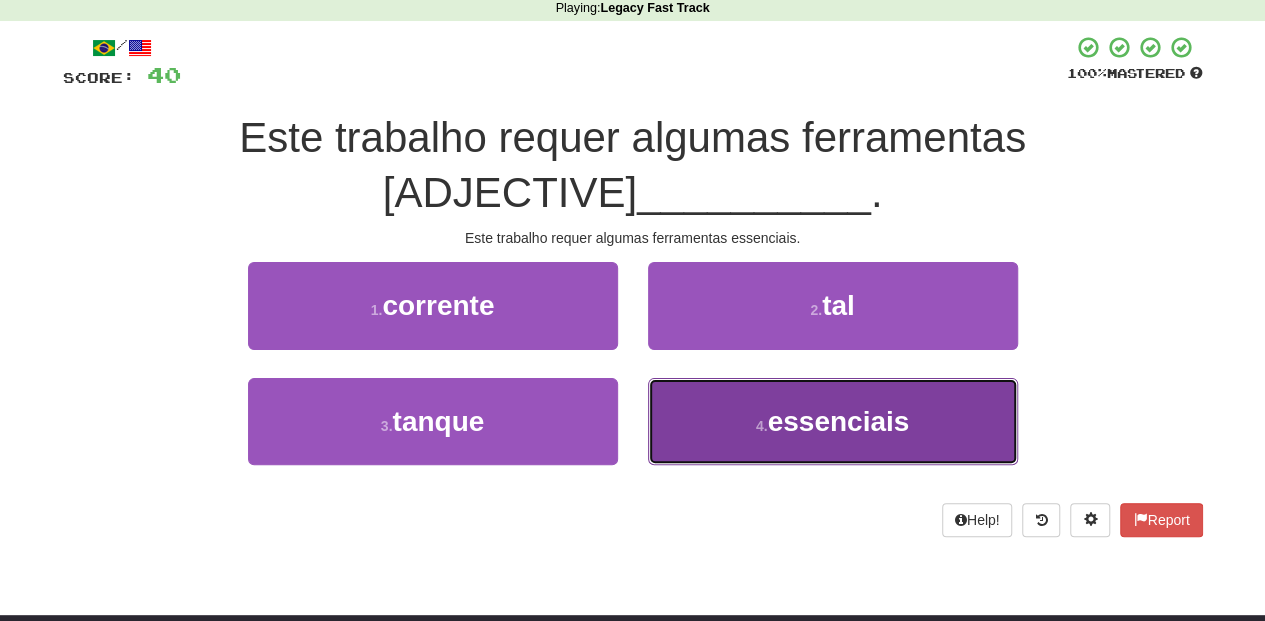 click on "4 . essenciais" at bounding box center [833, 421] 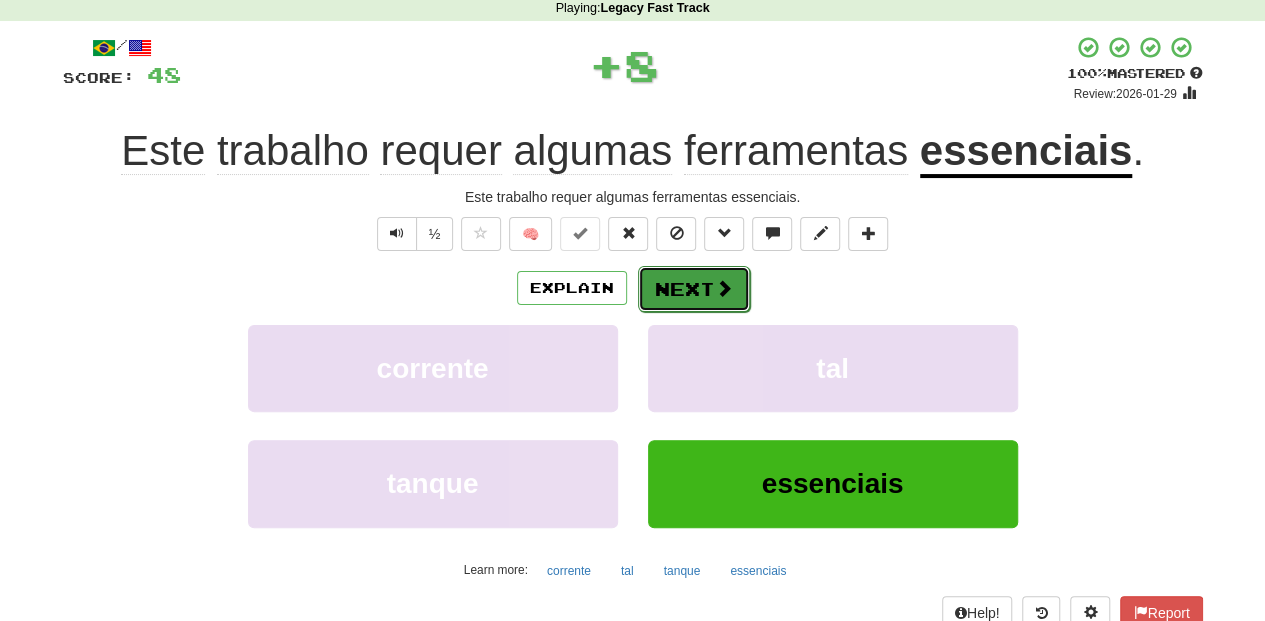 click on "Next" at bounding box center [694, 289] 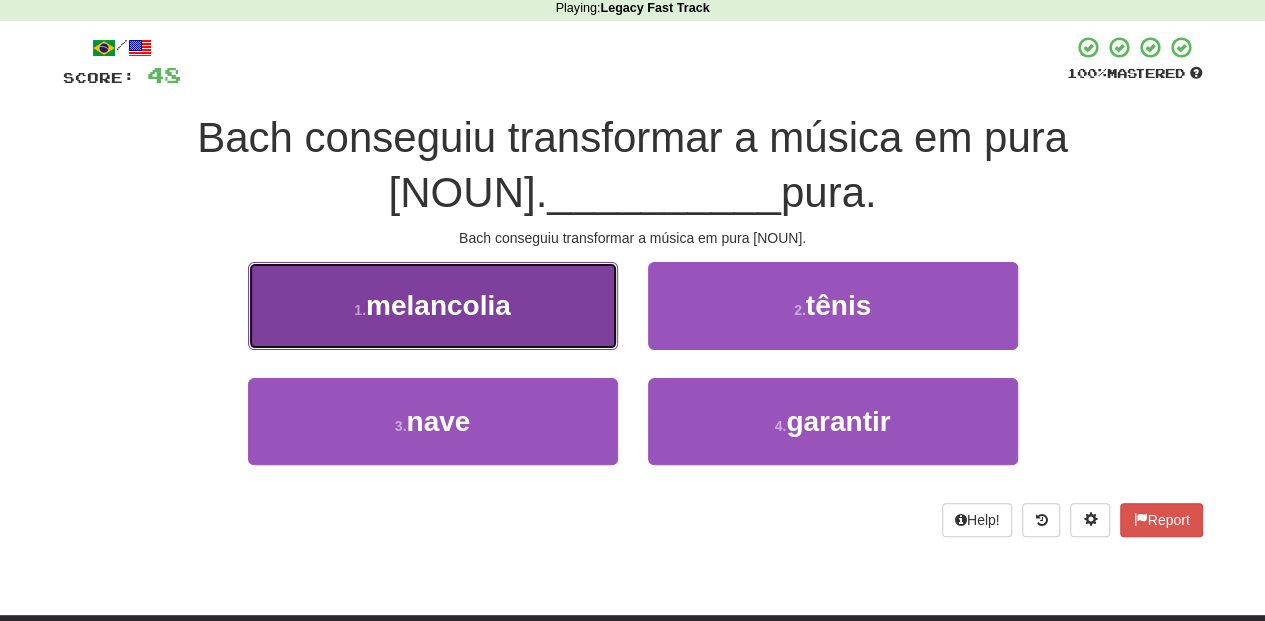 click on "1 . melancolia" at bounding box center (433, 305) 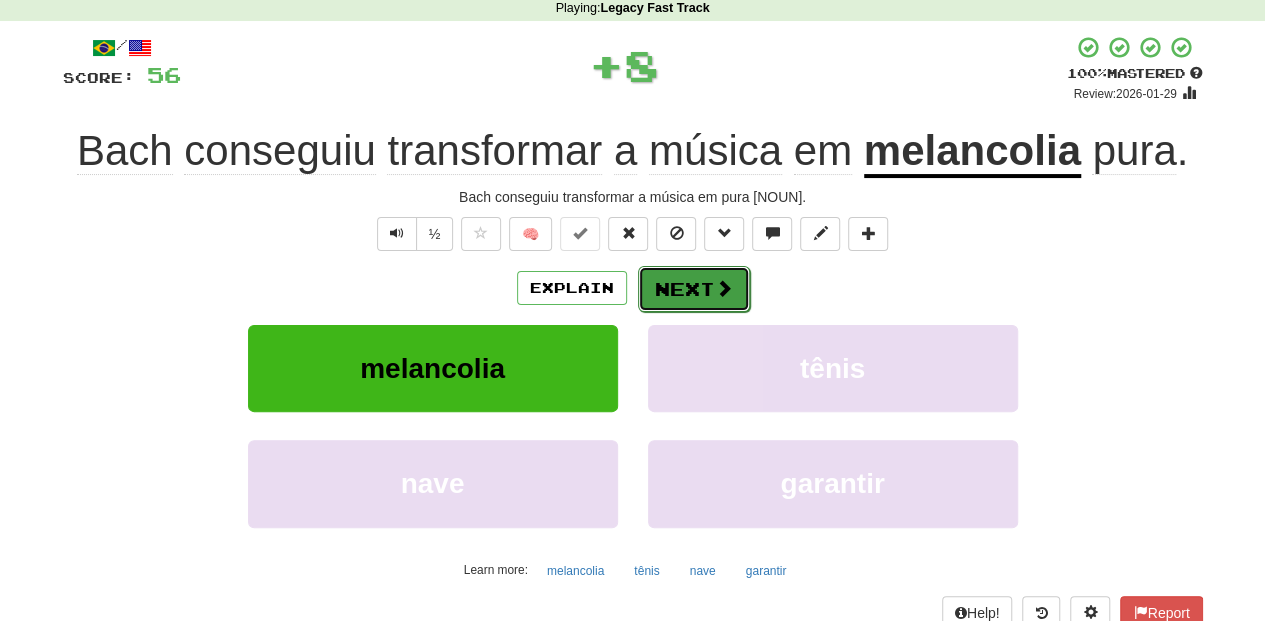 click on "Next" at bounding box center (694, 289) 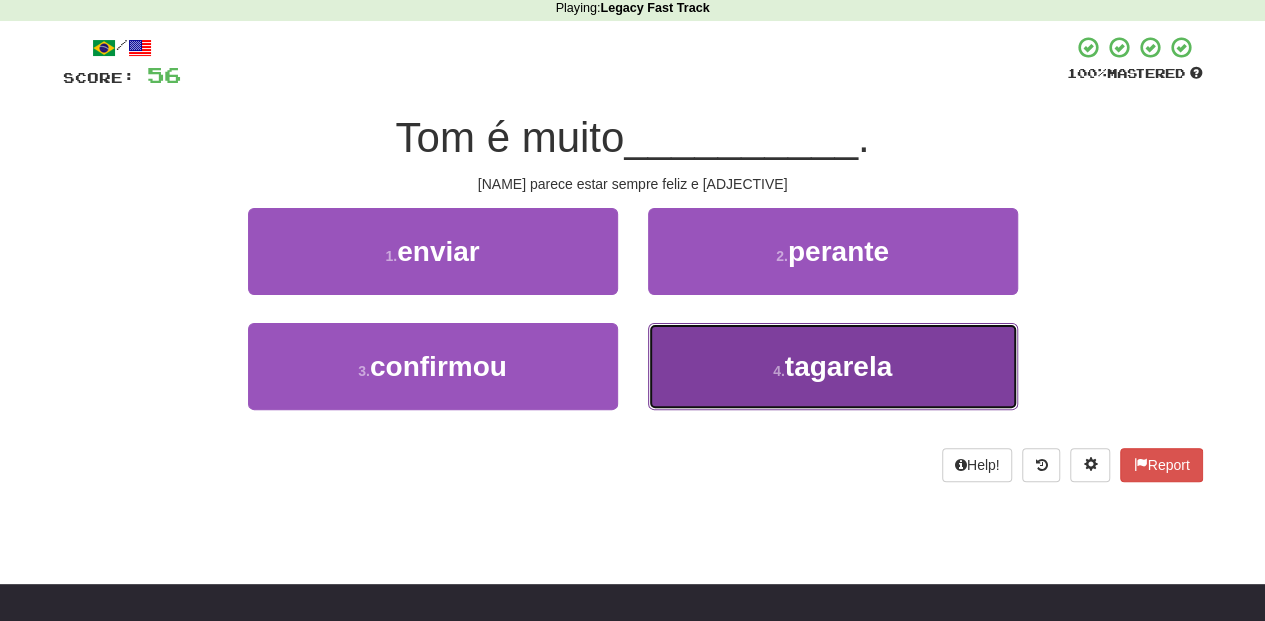 click on "4 . tagarela" at bounding box center (833, 366) 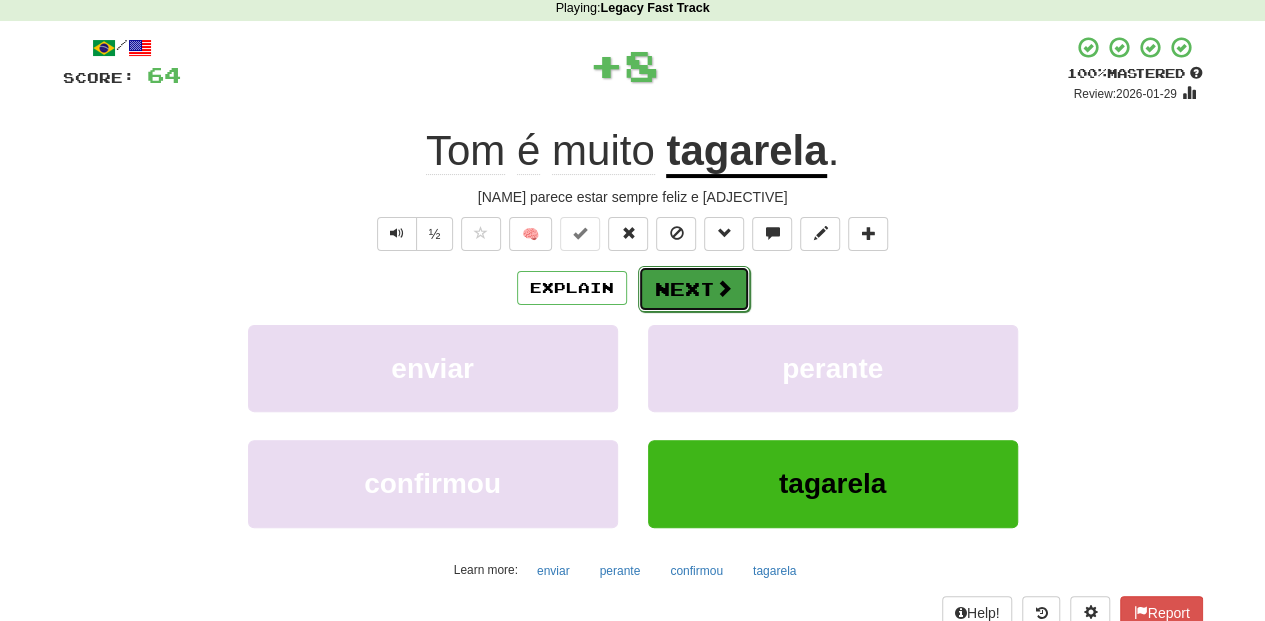 click on "Next" at bounding box center [694, 289] 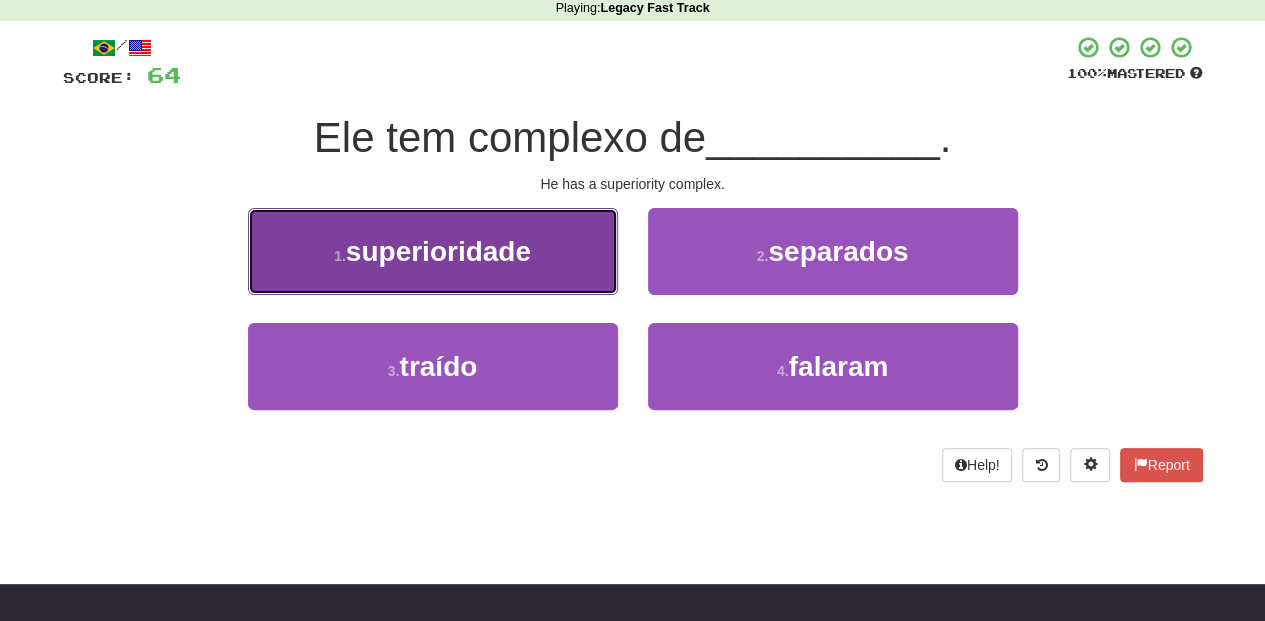 click on "1 . superioridade" at bounding box center (433, 251) 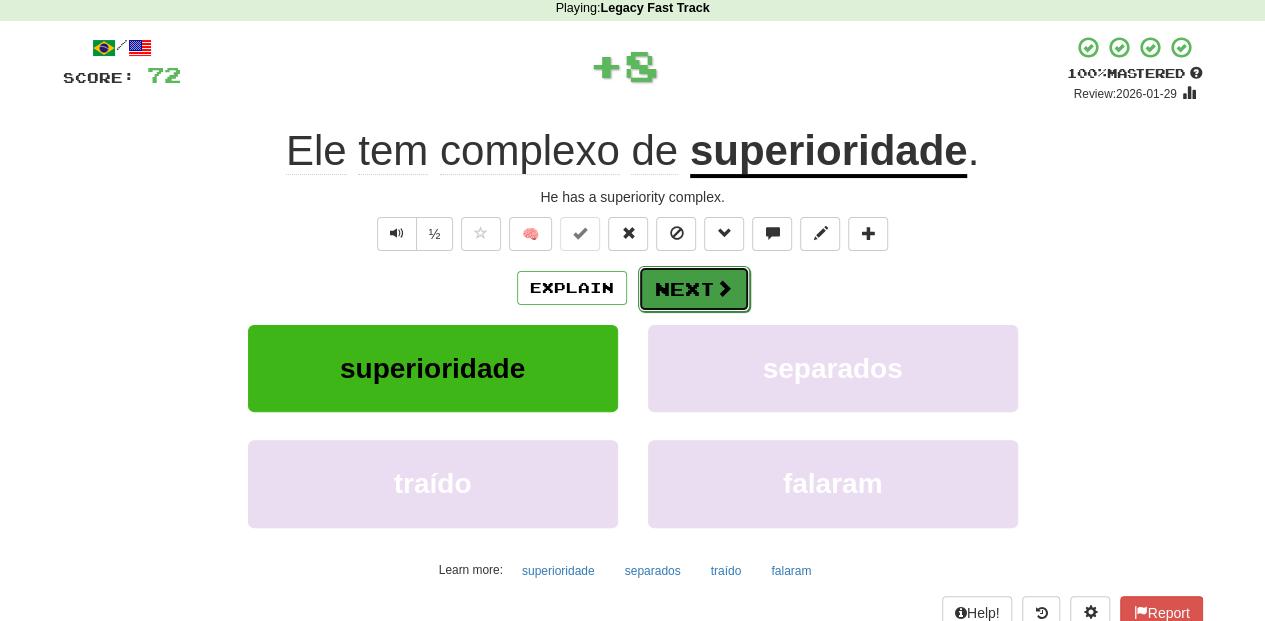 click on "Next" at bounding box center (694, 289) 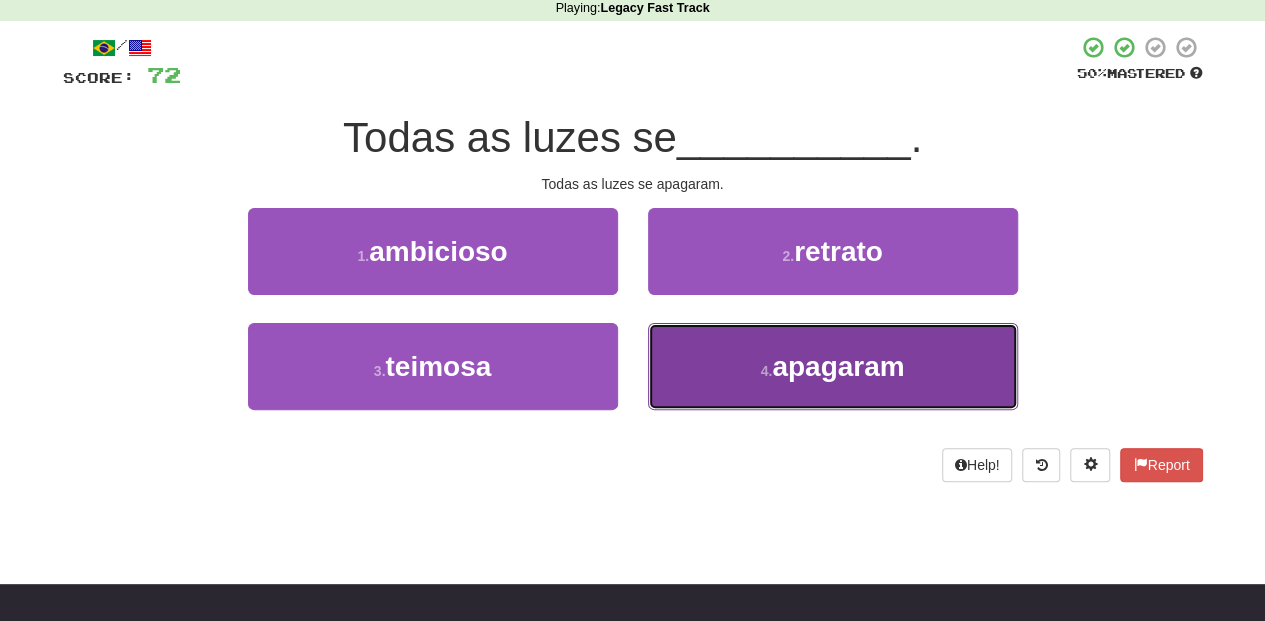 click on "4 . apagaram" at bounding box center (833, 366) 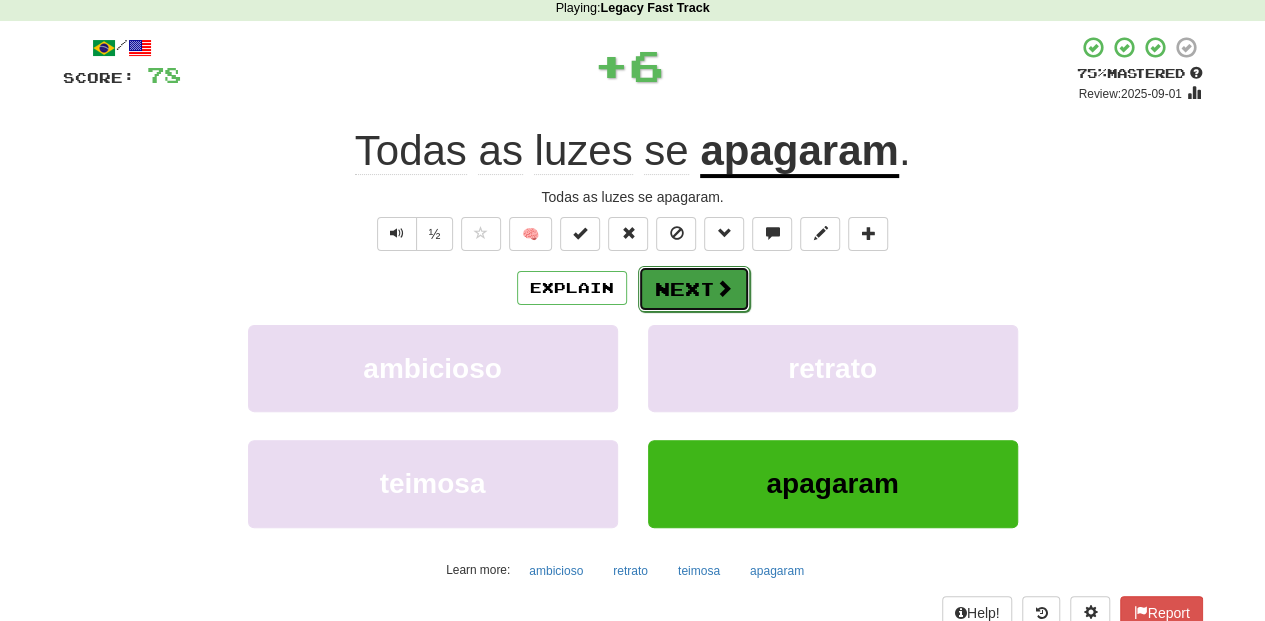 click on "Next" at bounding box center [694, 289] 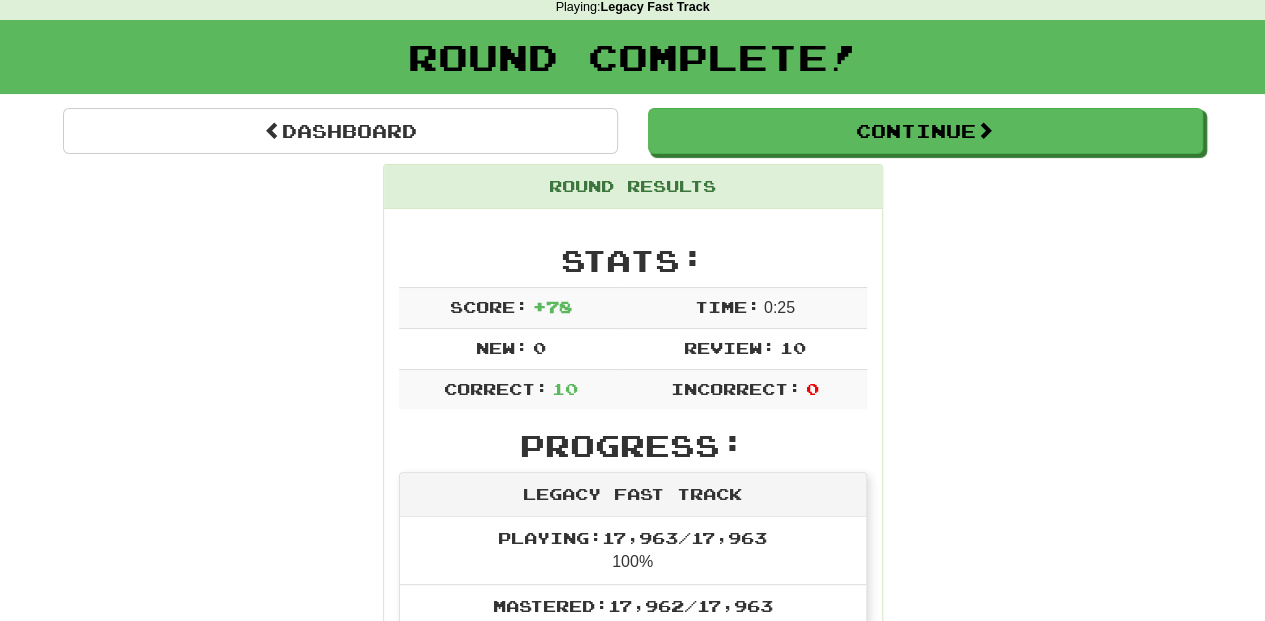 scroll, scrollTop: 87, scrollLeft: 0, axis: vertical 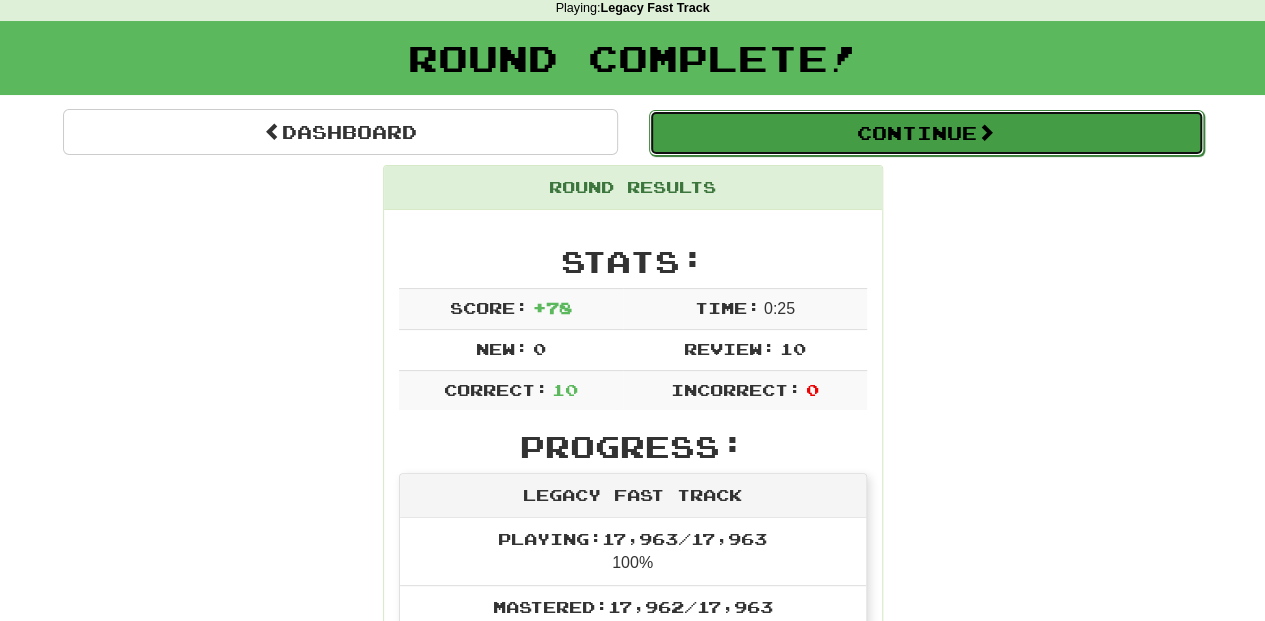 click on "Continue" at bounding box center (926, 133) 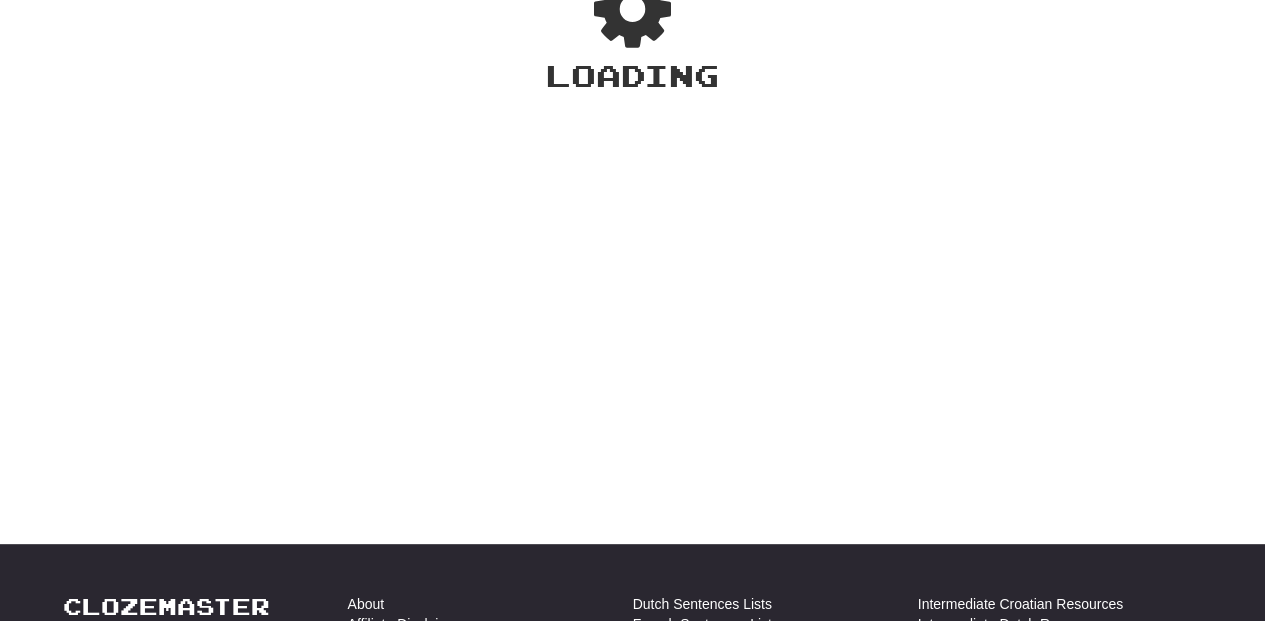 scroll, scrollTop: 87, scrollLeft: 0, axis: vertical 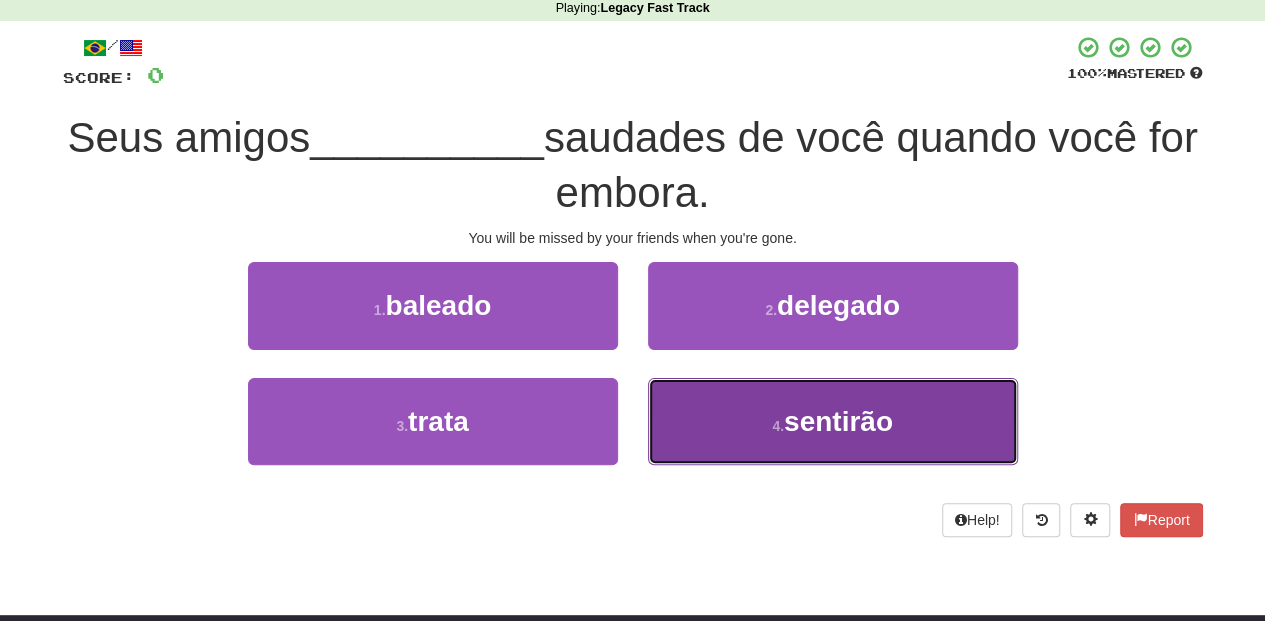 click on "4 . sentirão" at bounding box center (833, 421) 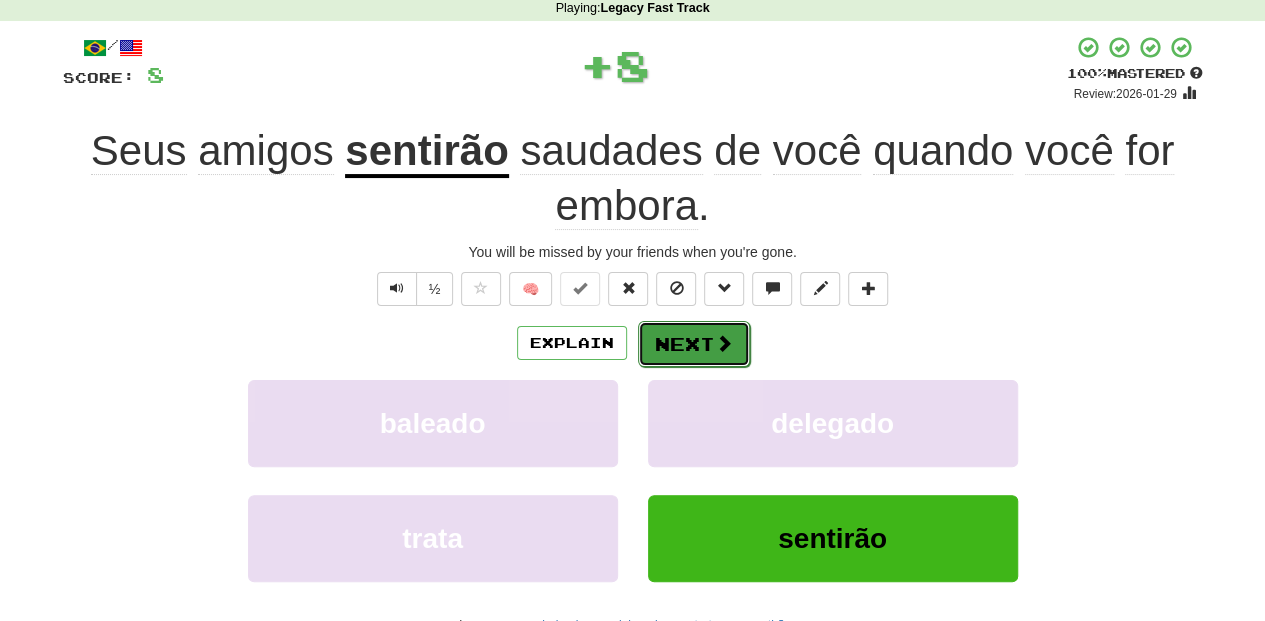 click on "Next" at bounding box center [694, 344] 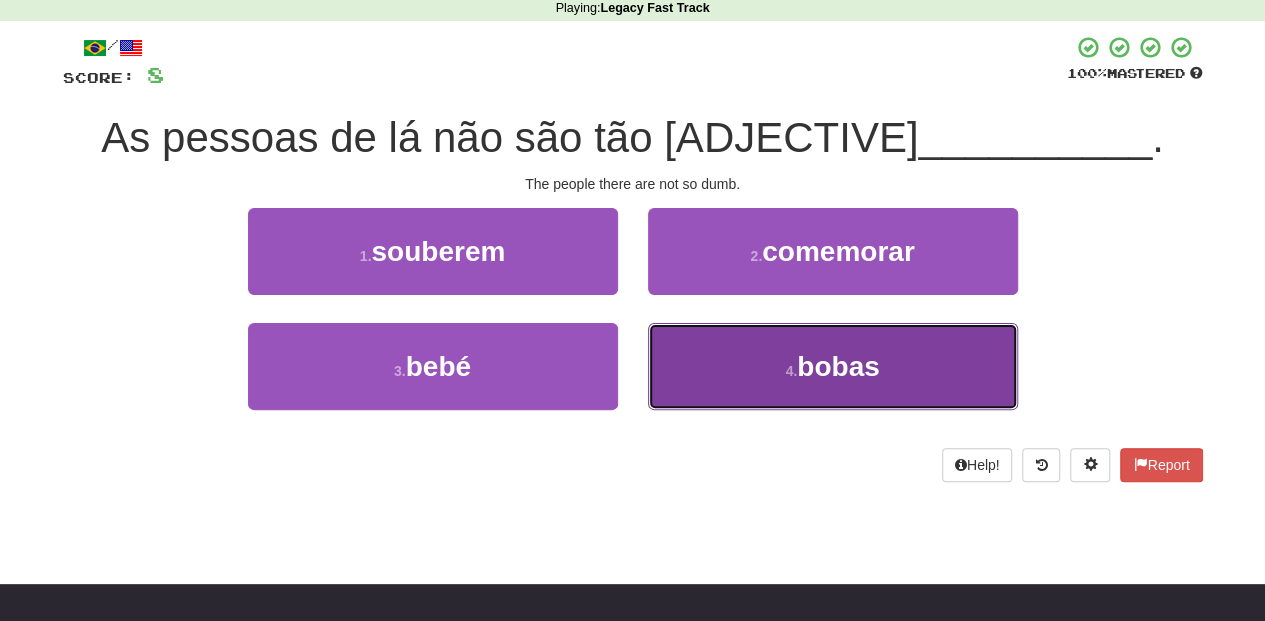 click on "4 . bobas" at bounding box center (833, 366) 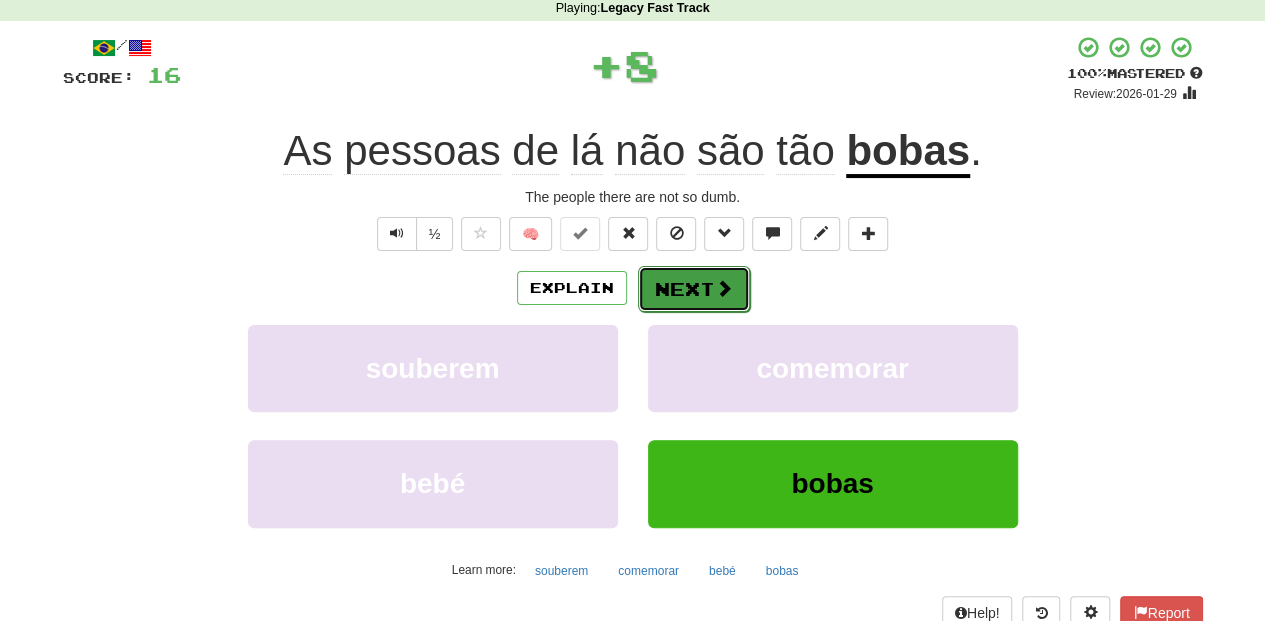 click on "Next" at bounding box center (694, 289) 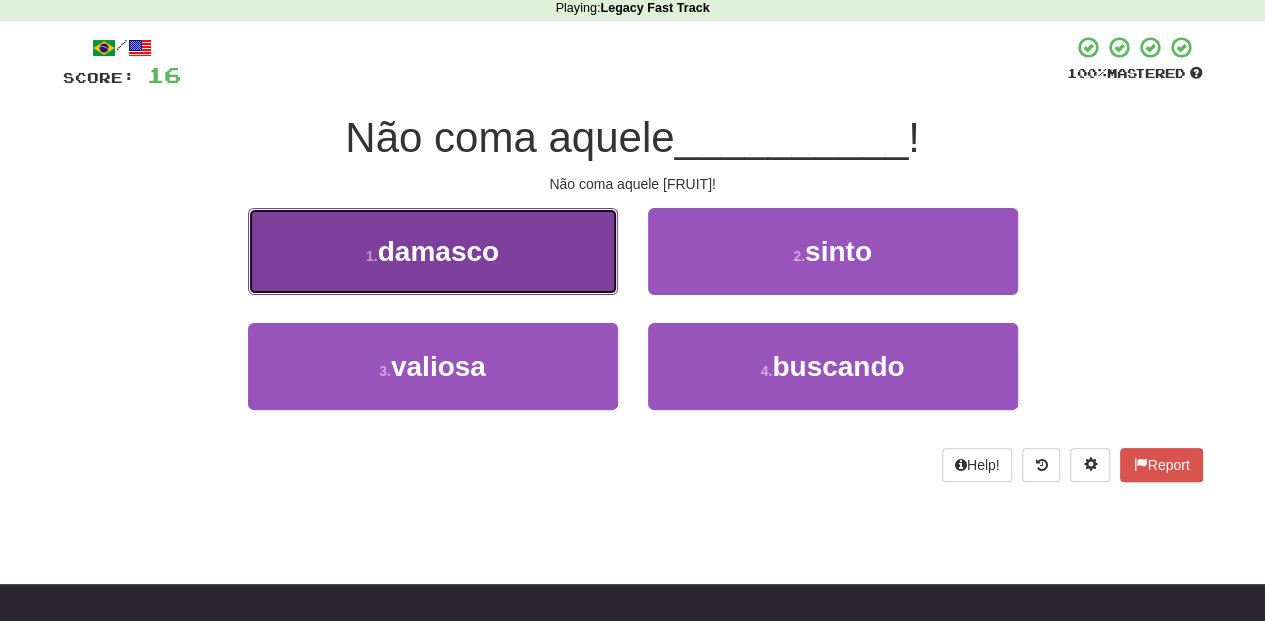 click on "1 . damasco" at bounding box center (433, 251) 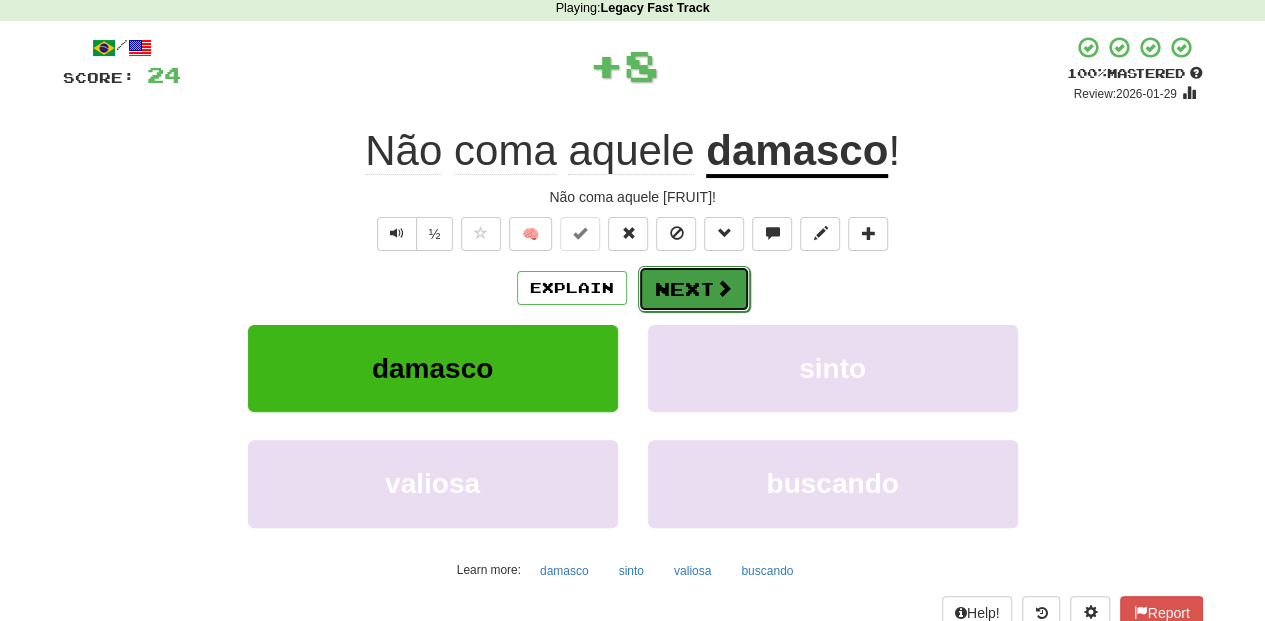 click on "Next" at bounding box center [694, 289] 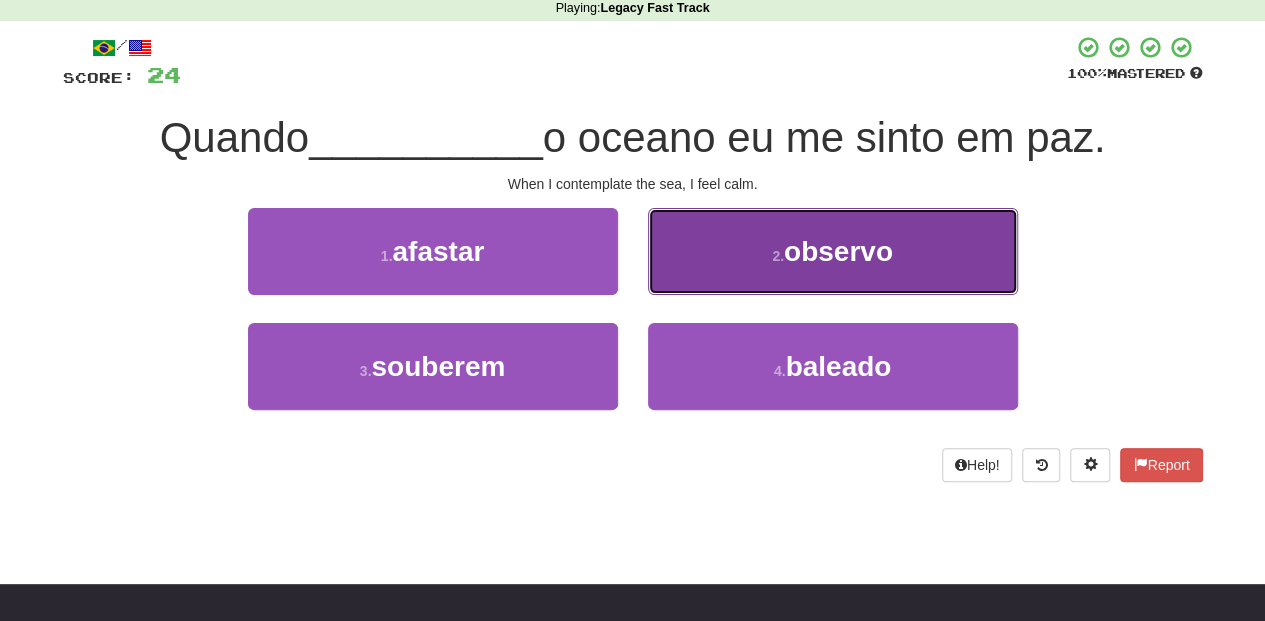 click on "2 . observo" at bounding box center (833, 251) 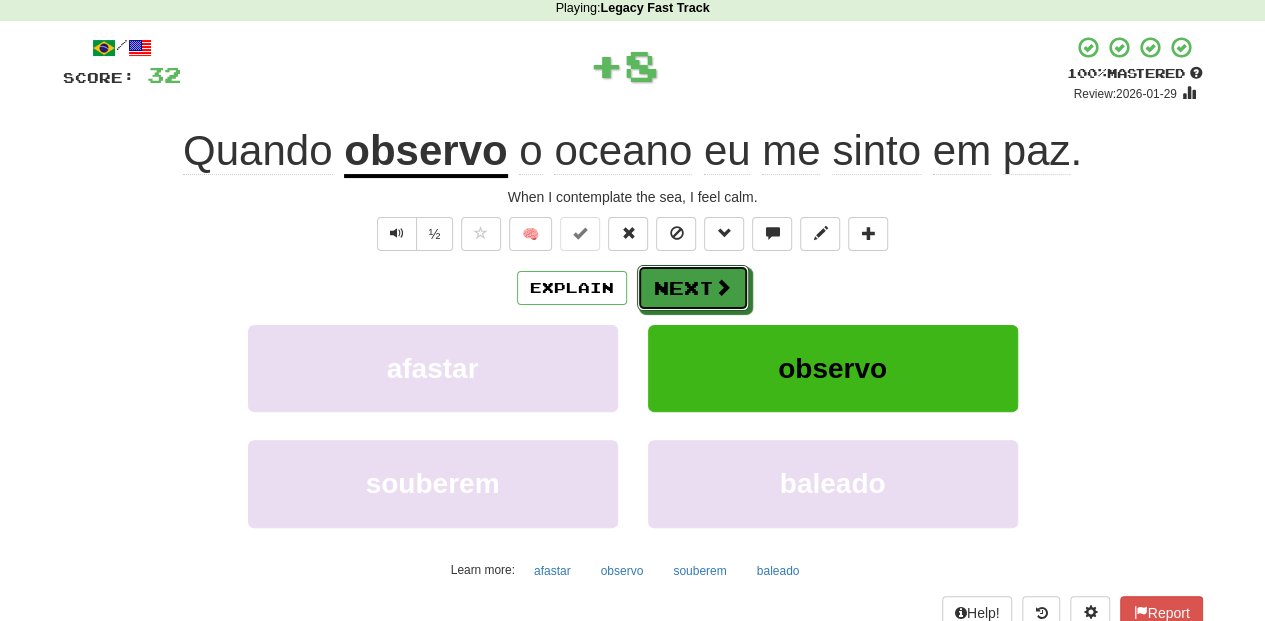 click on "Next" at bounding box center (693, 288) 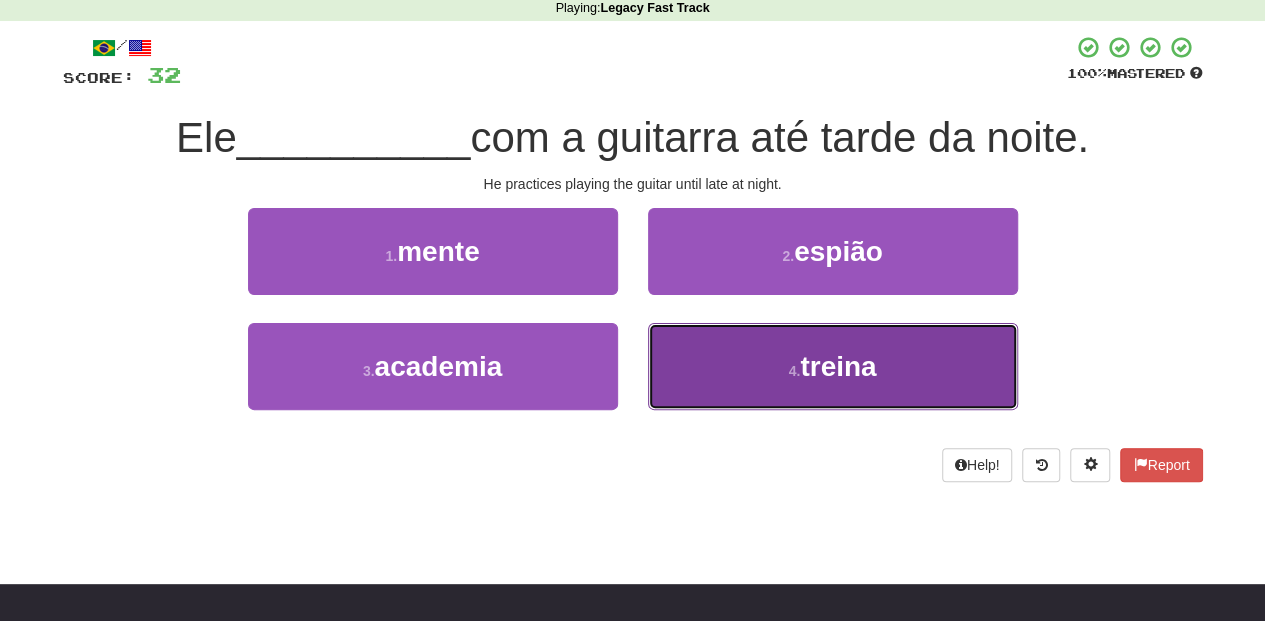 click on "4 . treina" at bounding box center [833, 366] 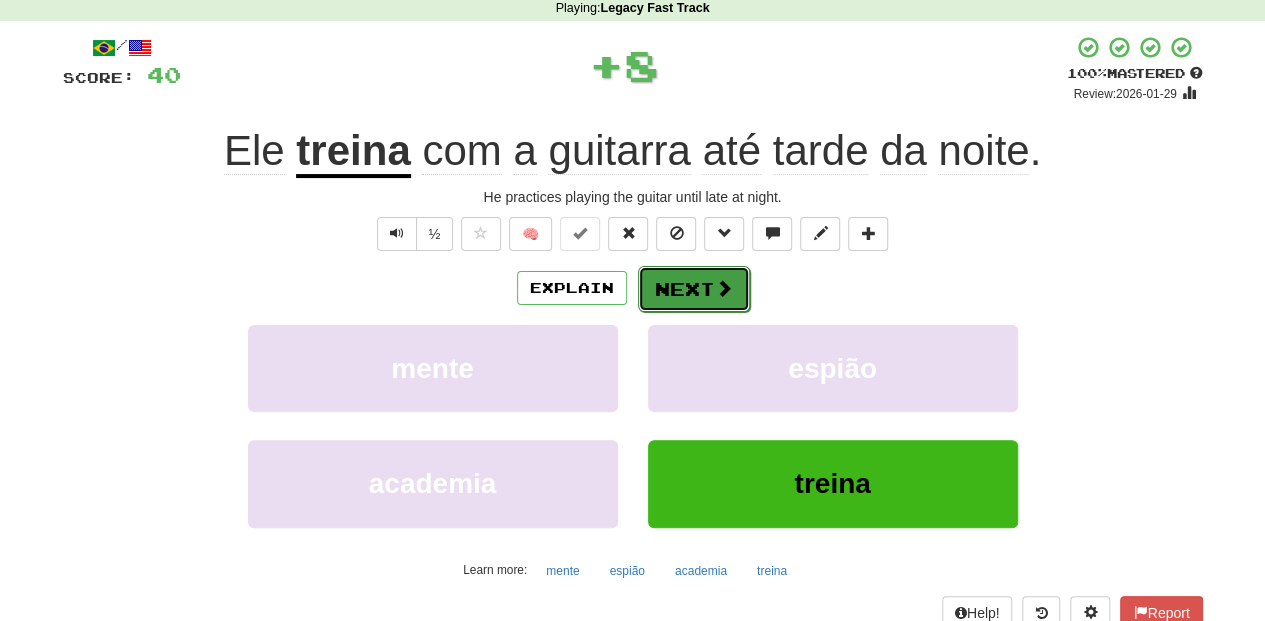 click on "Next" at bounding box center (694, 289) 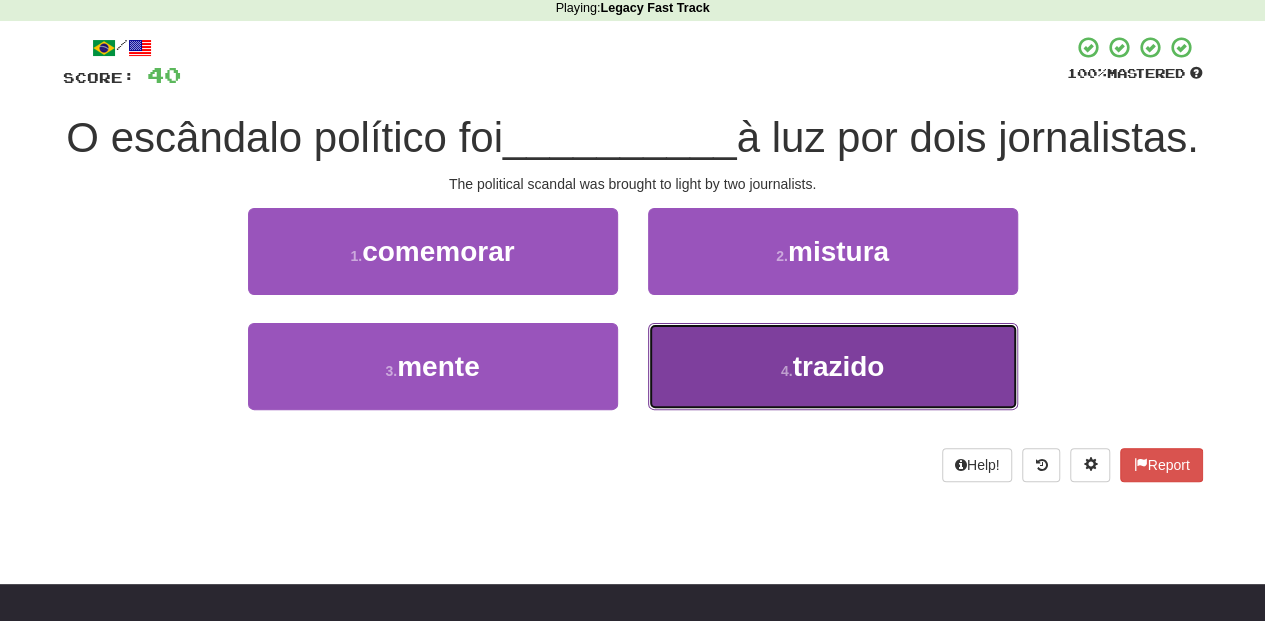 click on "4 . trazido" at bounding box center (833, 366) 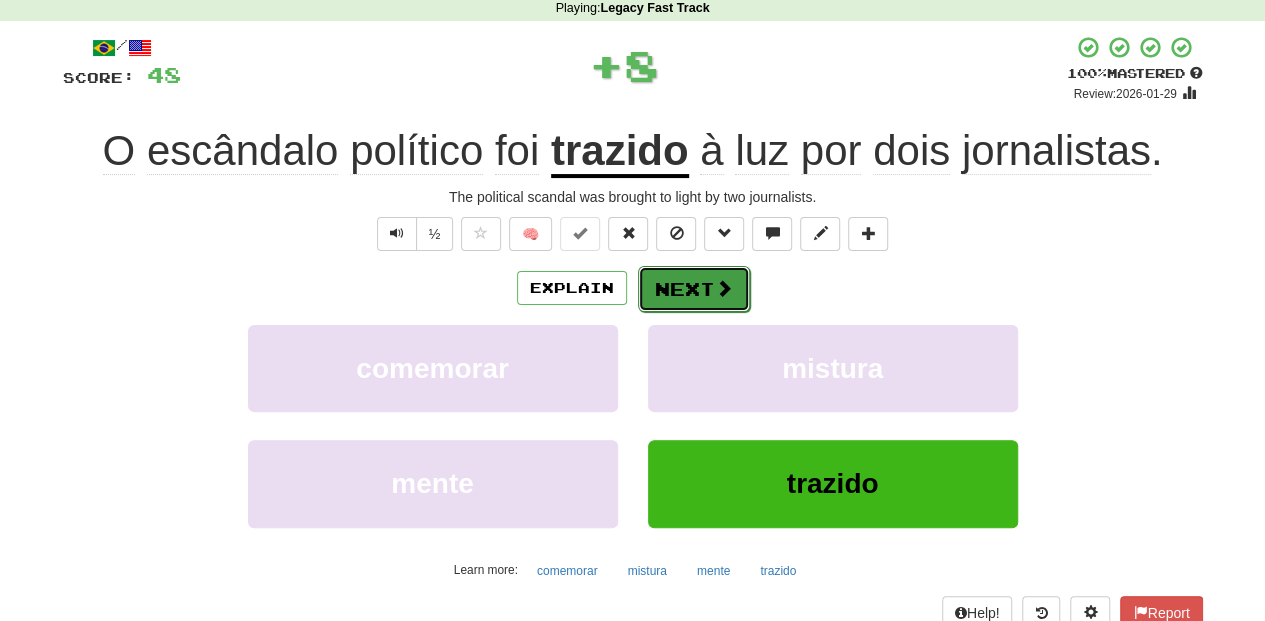 click on "Next" at bounding box center [694, 289] 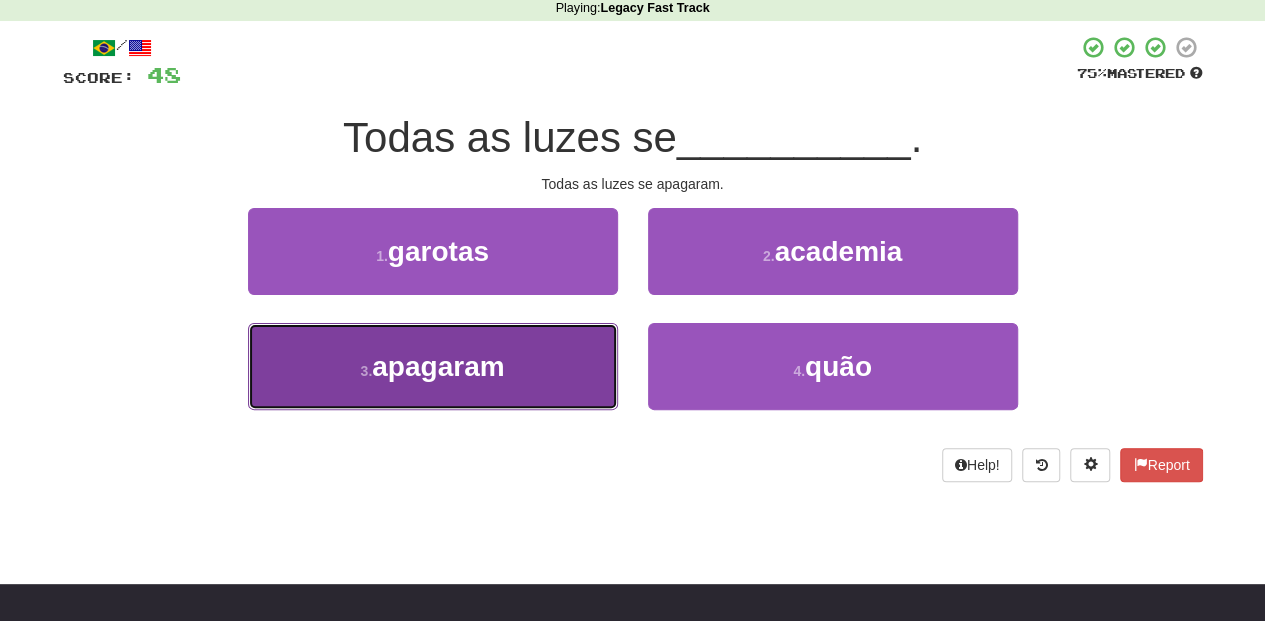 click on "3 . apagaram" at bounding box center (433, 366) 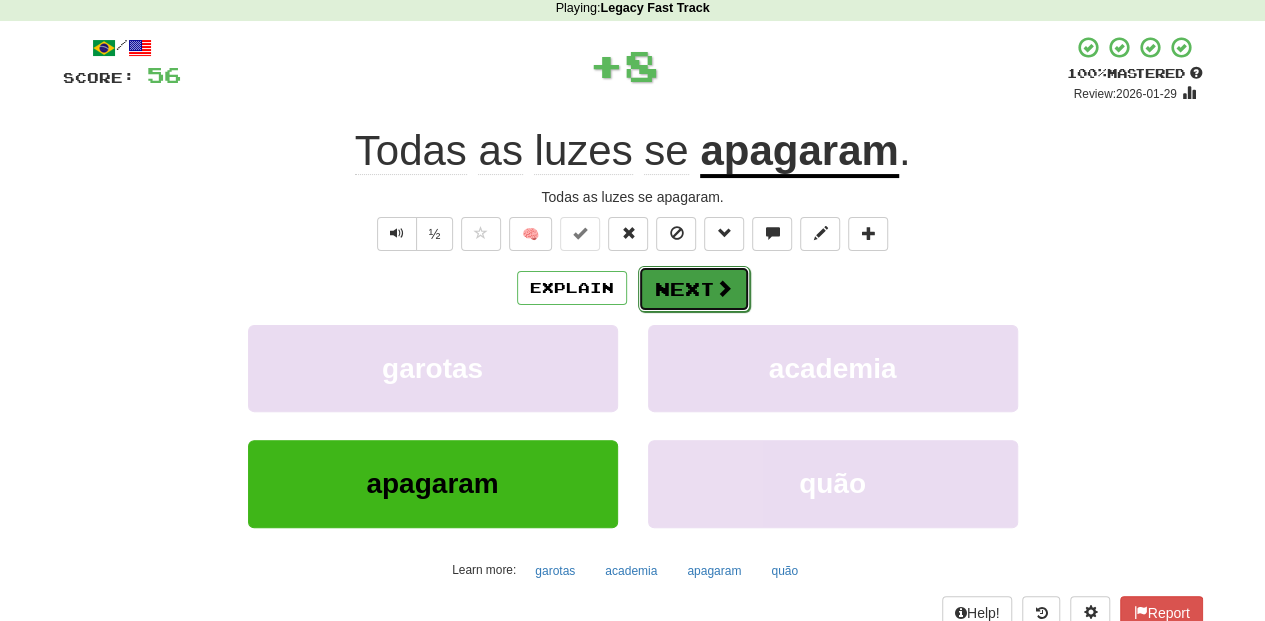 click on "Next" at bounding box center [694, 289] 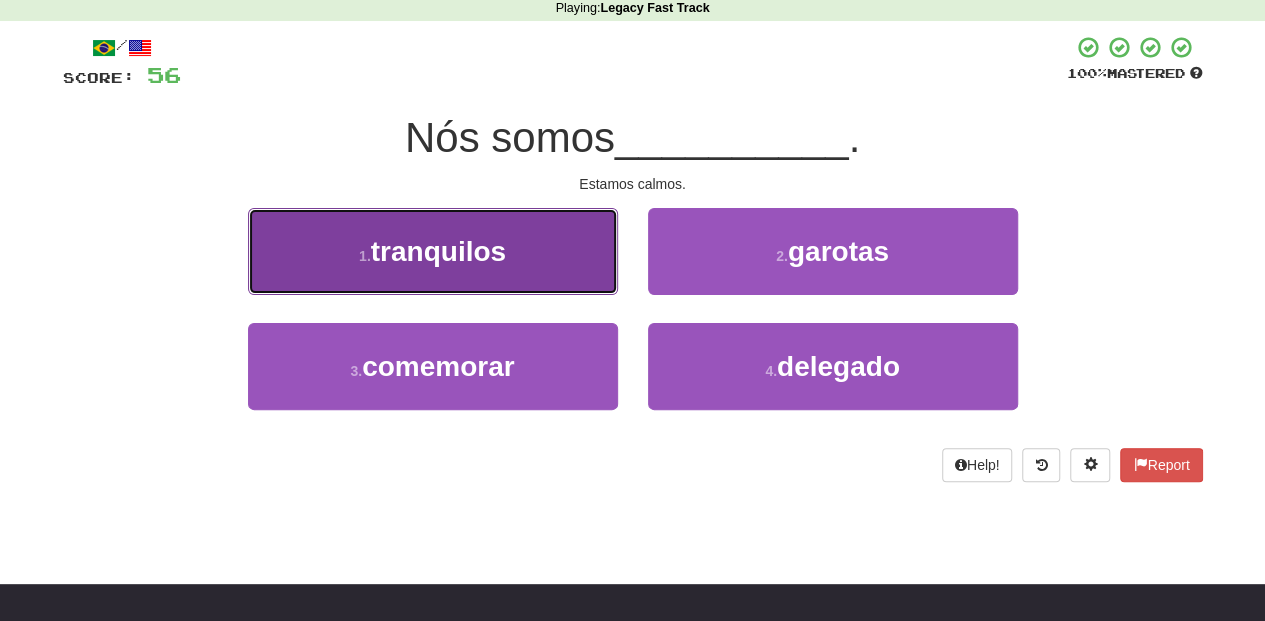click on "1 . tranquilos" at bounding box center [433, 251] 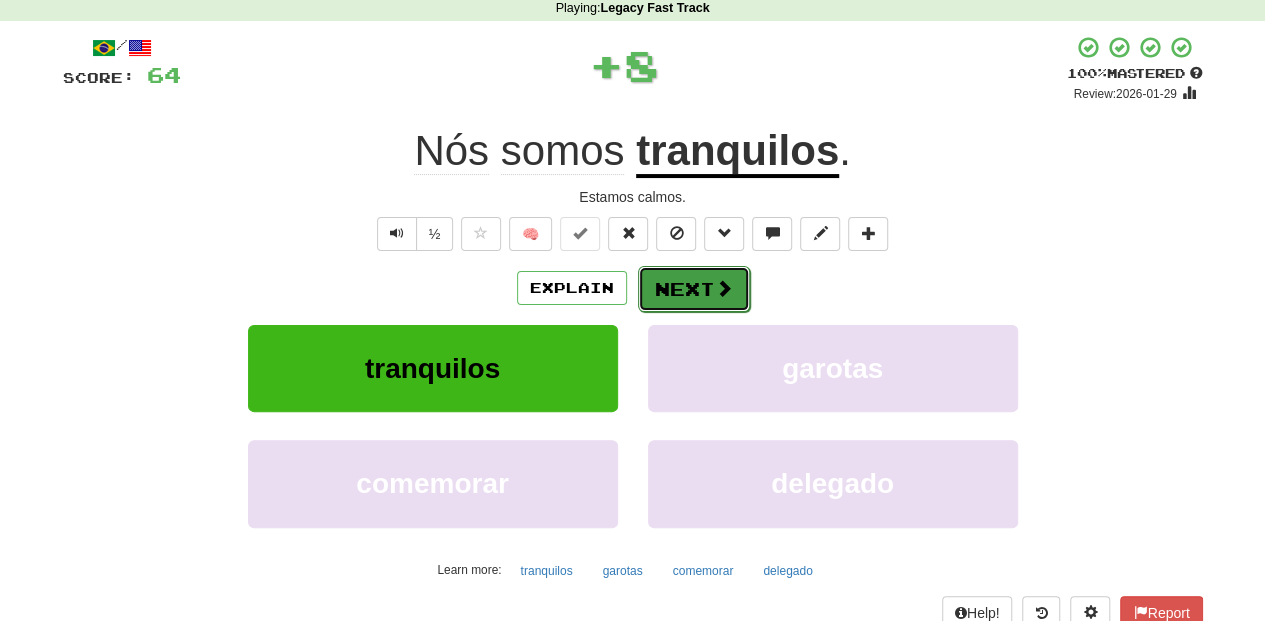 click on "Next" at bounding box center [694, 289] 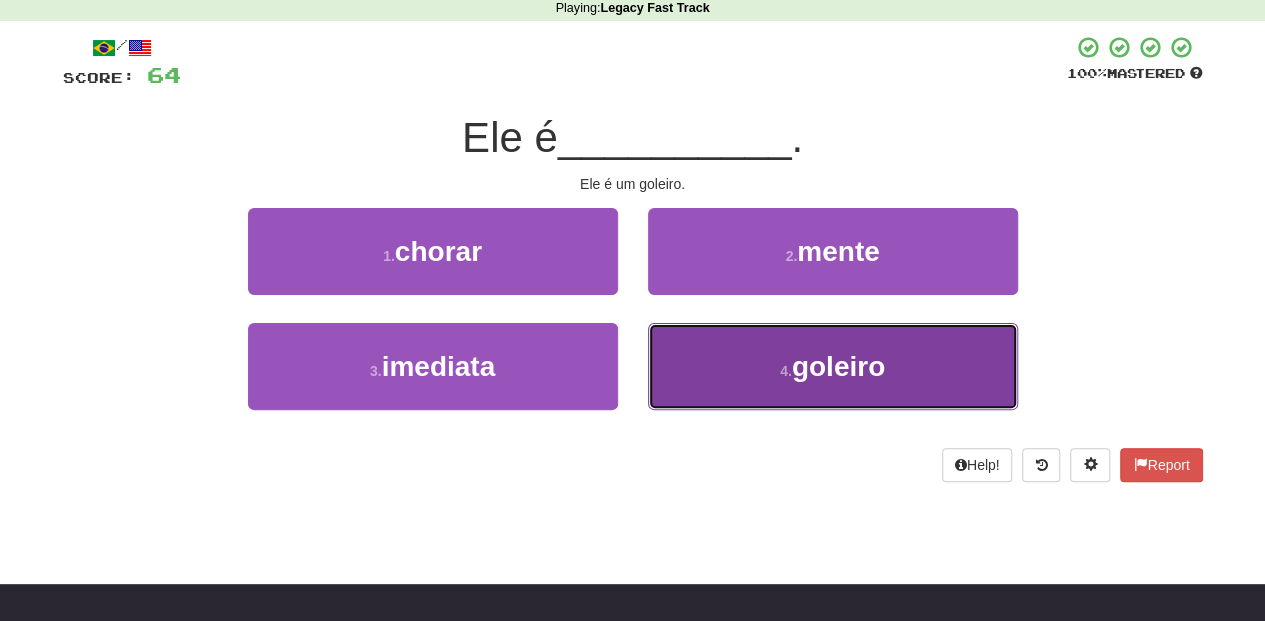 click on "4 . goleiro" at bounding box center [833, 366] 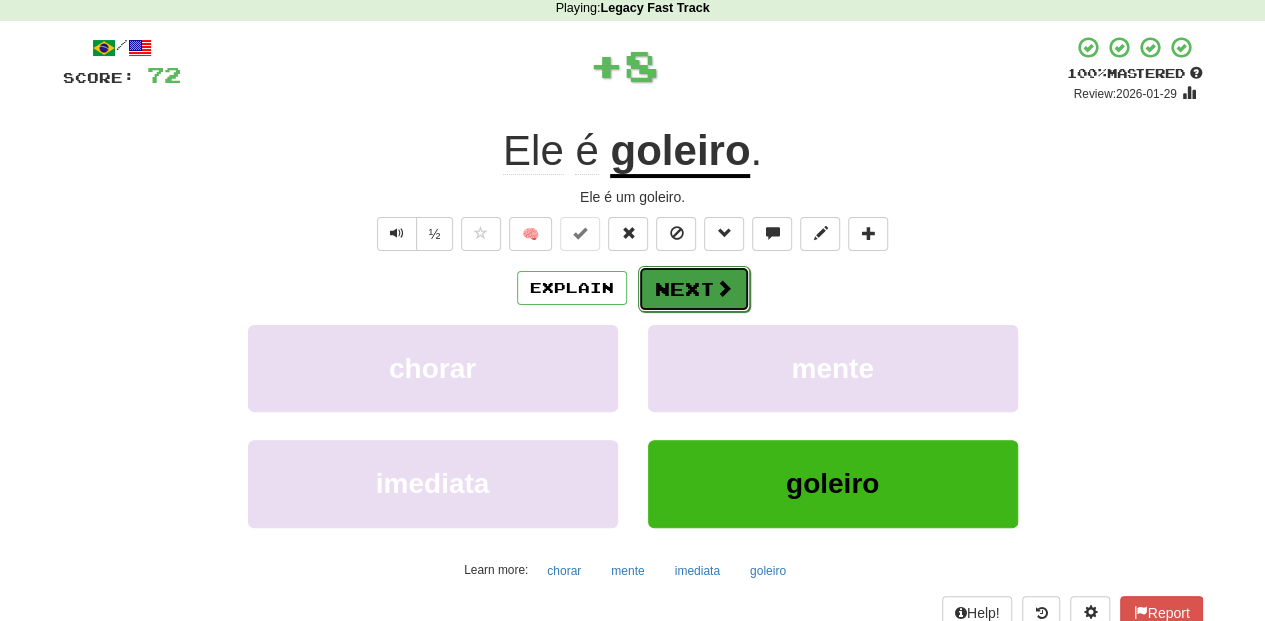 click on "Next" at bounding box center [694, 289] 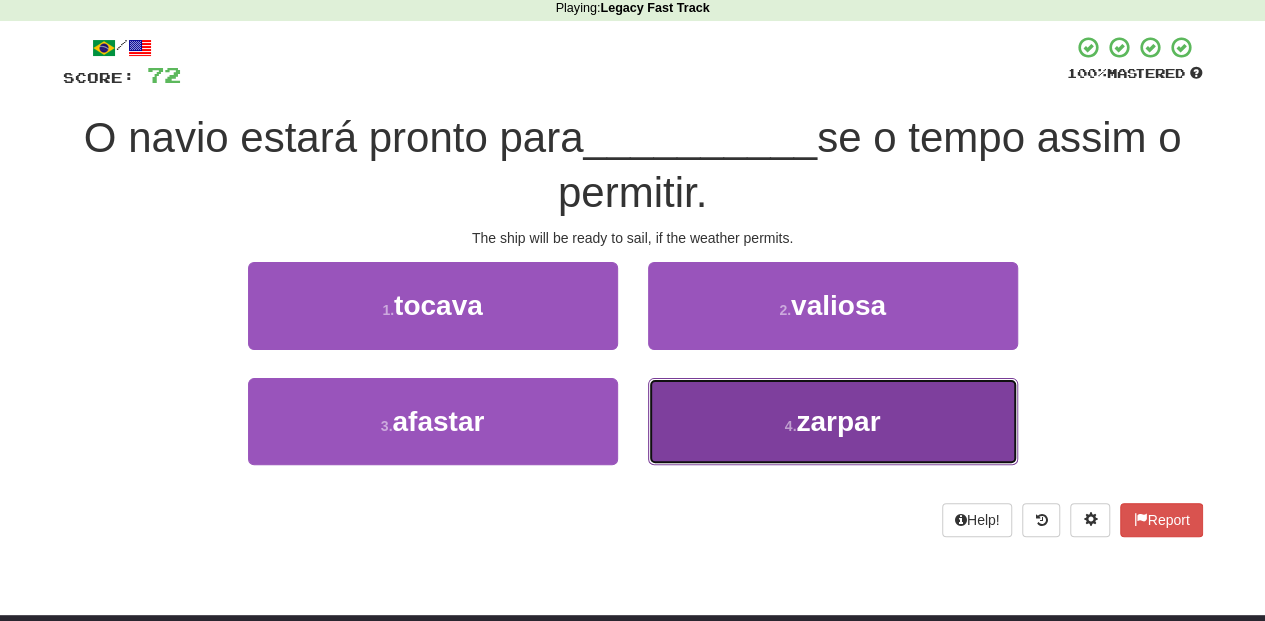 click on "4 . zarpar" at bounding box center [833, 421] 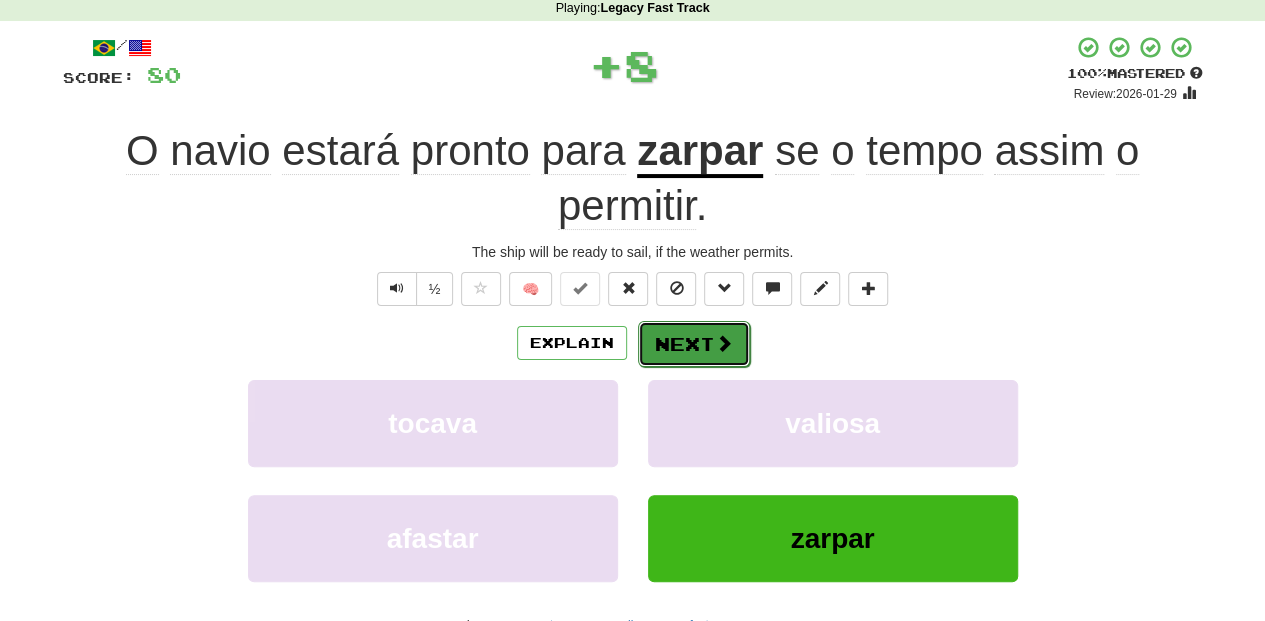 click on "Next" at bounding box center [694, 344] 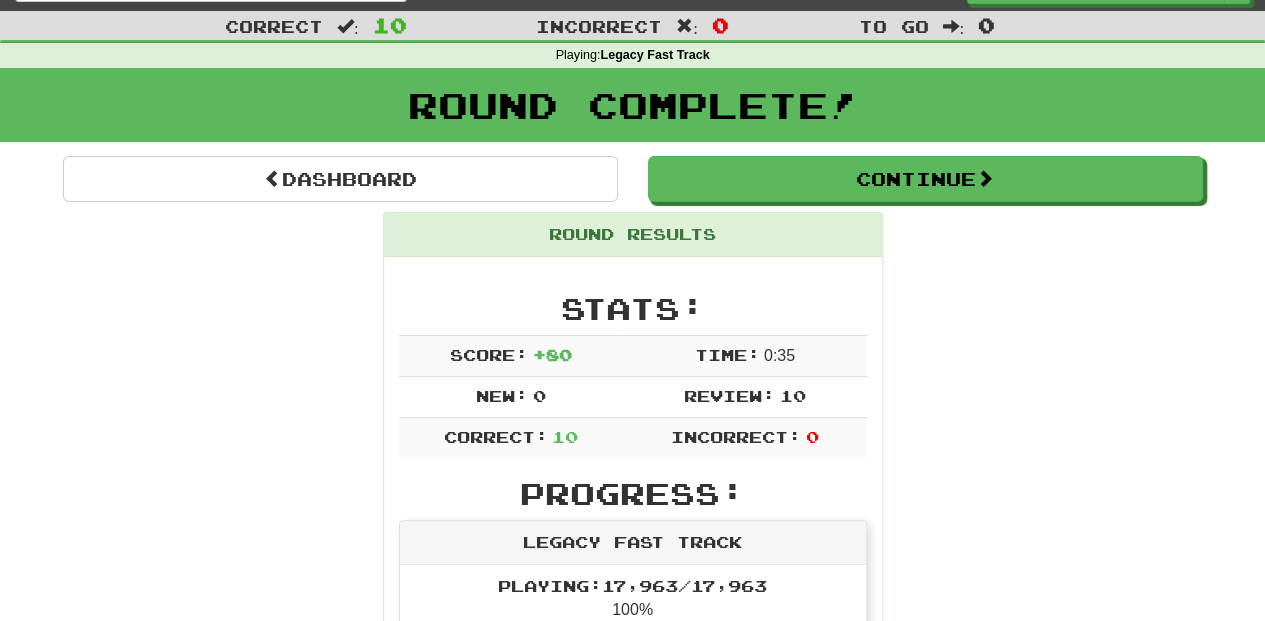 scroll, scrollTop: 20, scrollLeft: 0, axis: vertical 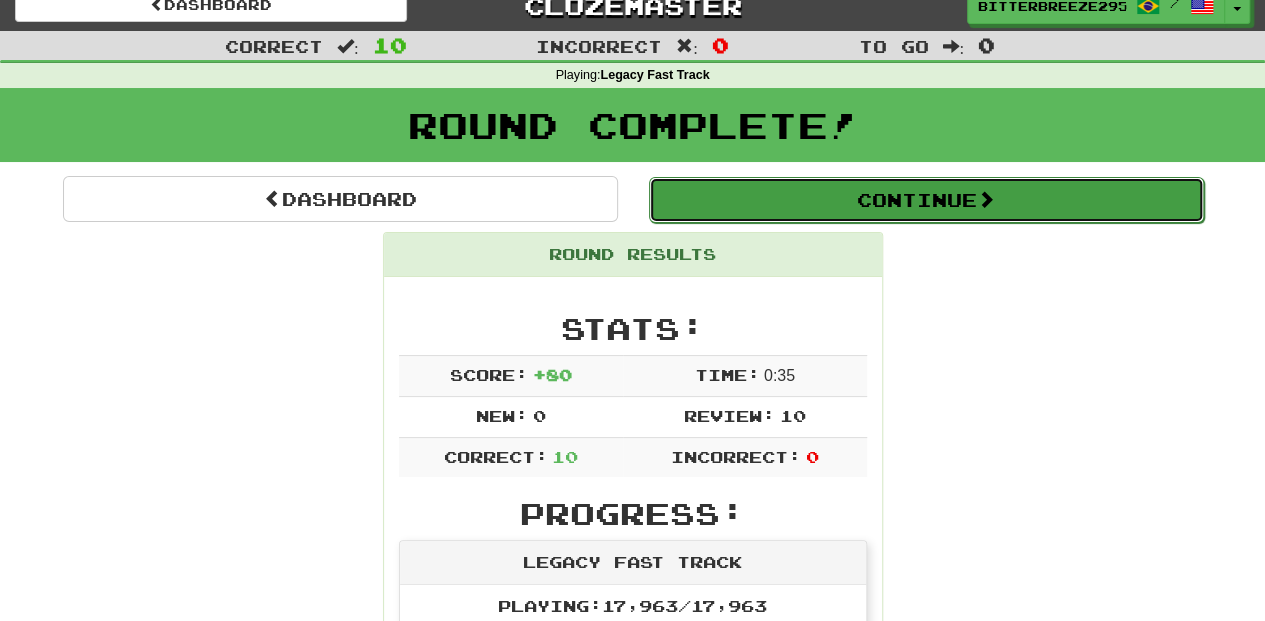 click on "Continue" at bounding box center (926, 200) 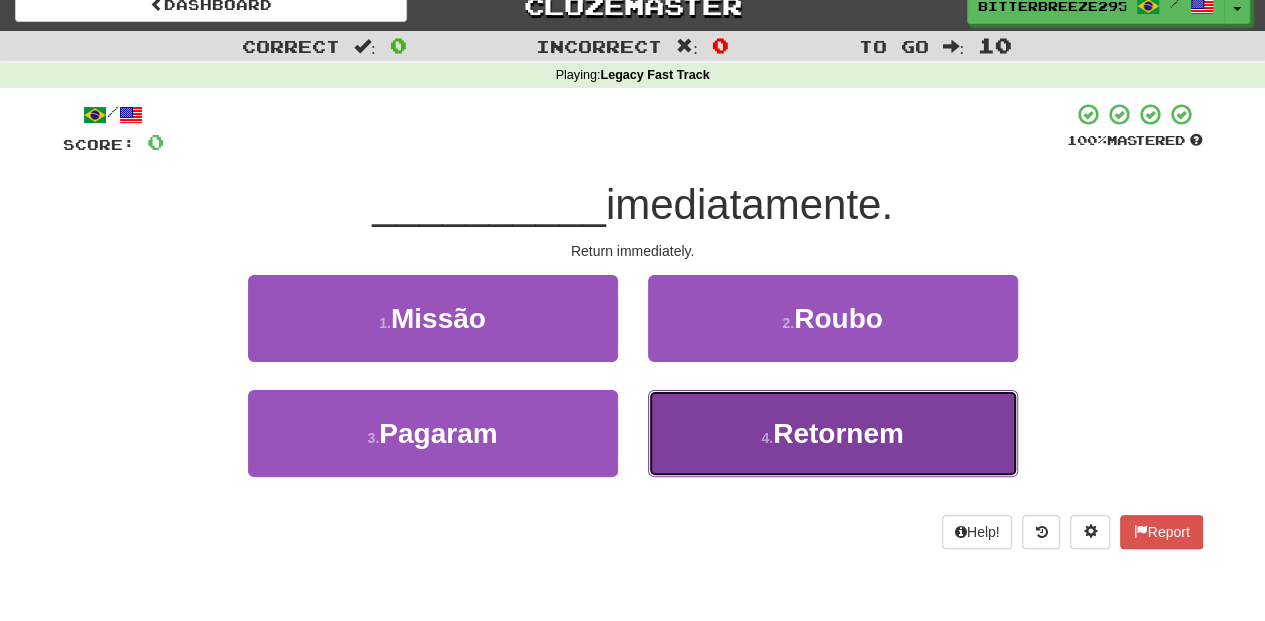 click on "4 . Retornem" at bounding box center (833, 433) 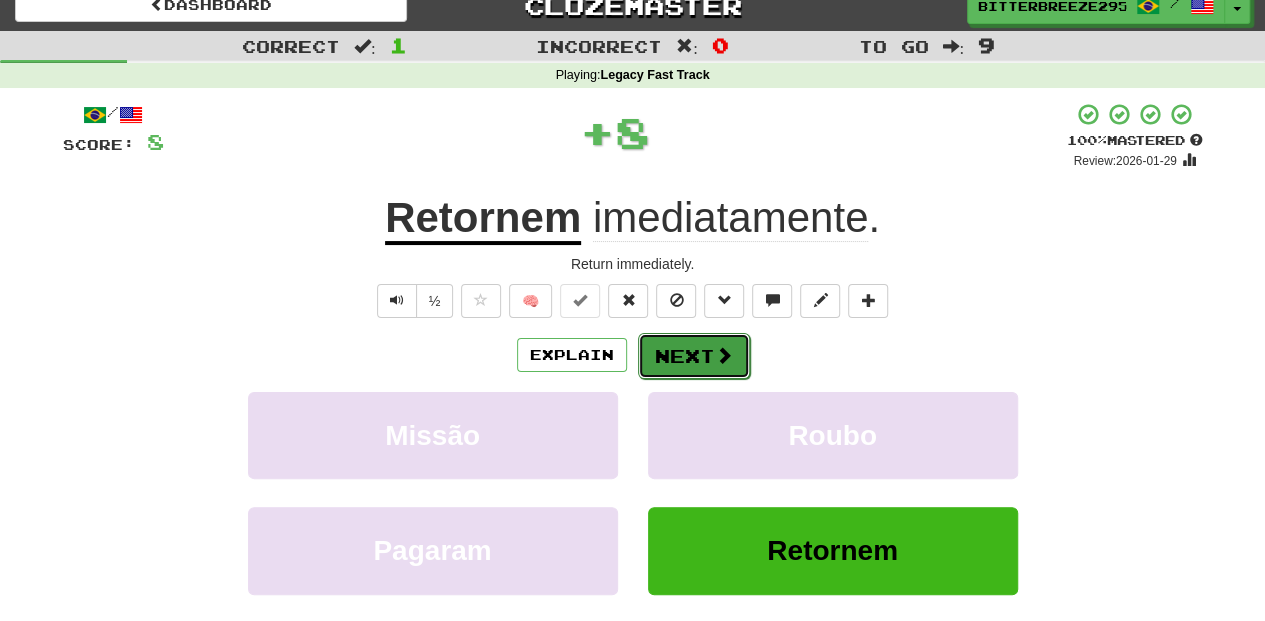 click on "Next" at bounding box center [694, 356] 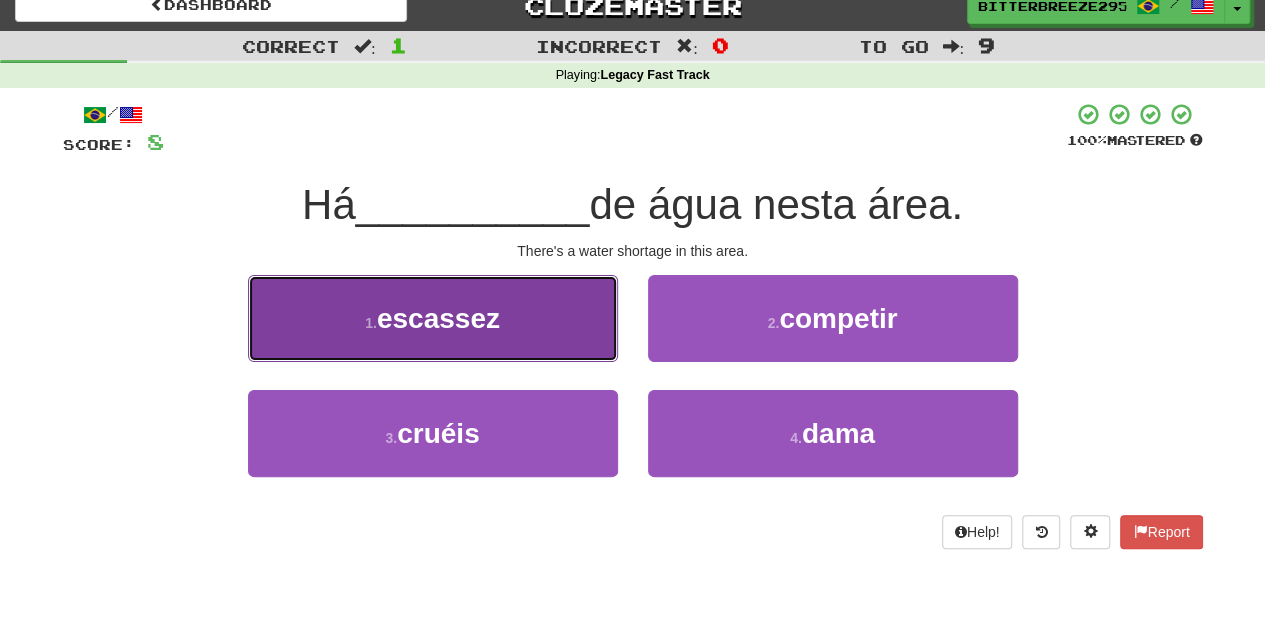 click on "1 . escassez" at bounding box center [433, 318] 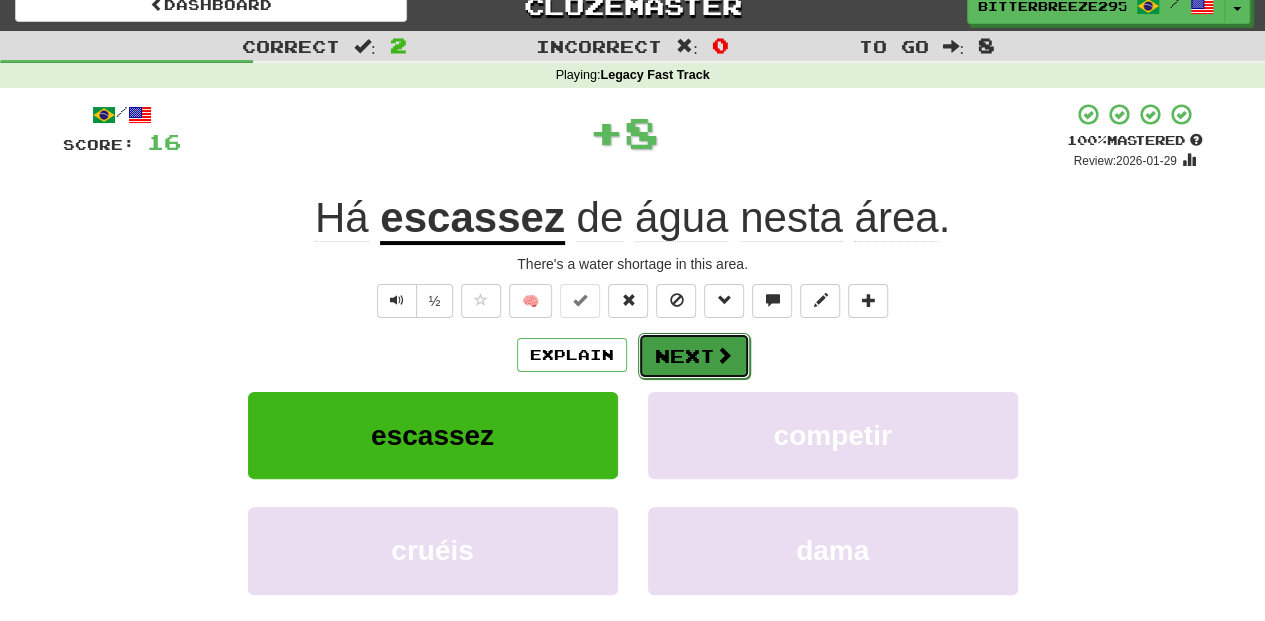 click on "Next" at bounding box center (694, 356) 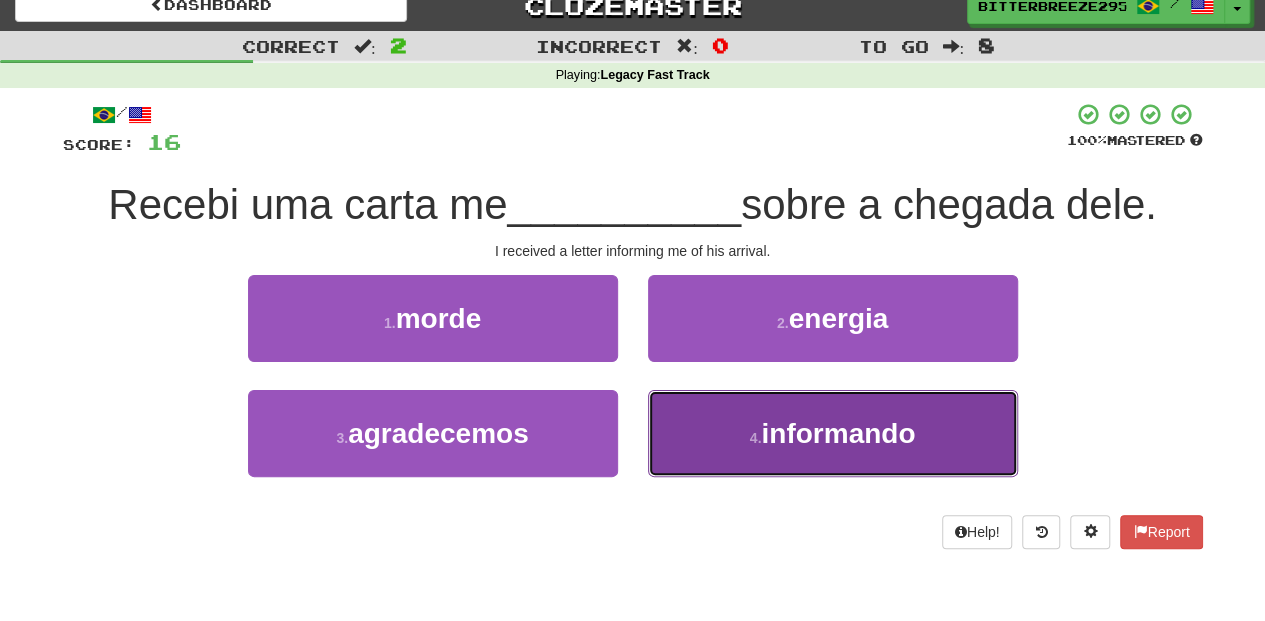 click on "4 . informando" at bounding box center [833, 433] 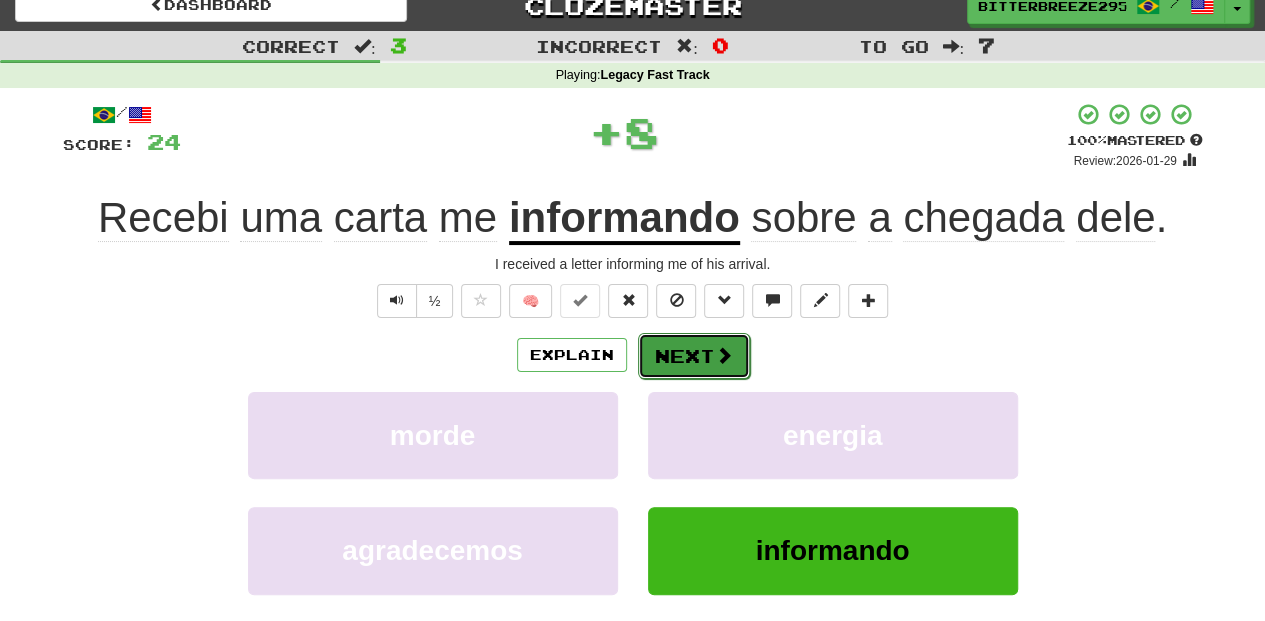 click on "Next" at bounding box center [694, 356] 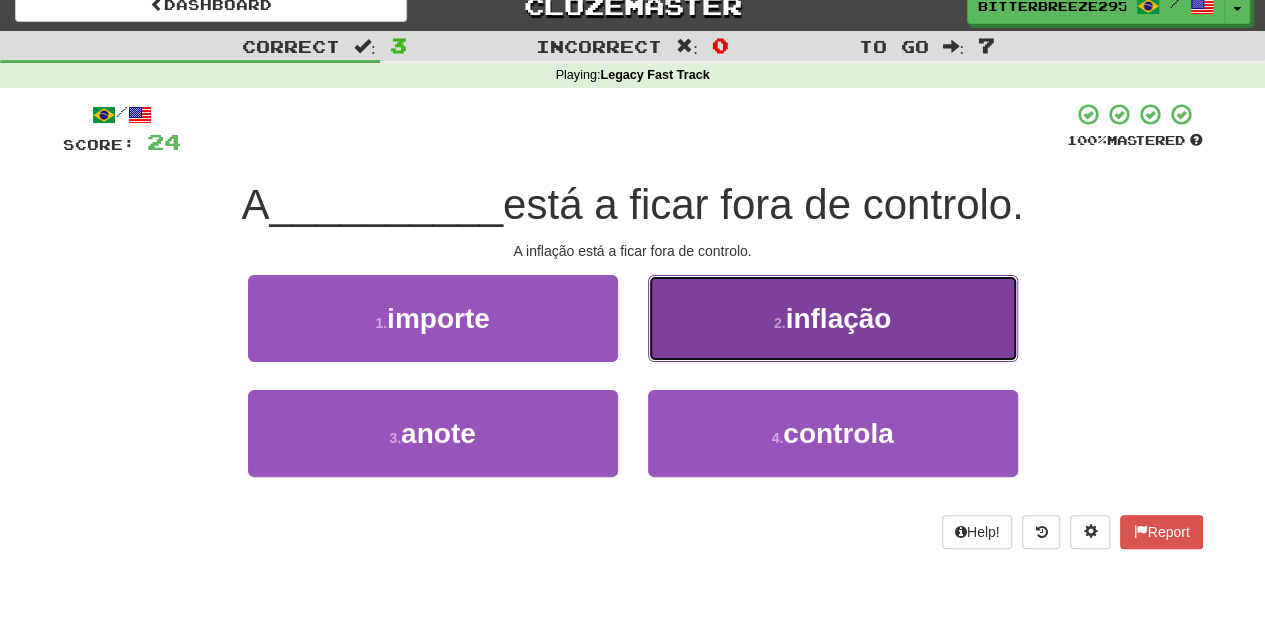 click on "2 . inflação" at bounding box center [833, 318] 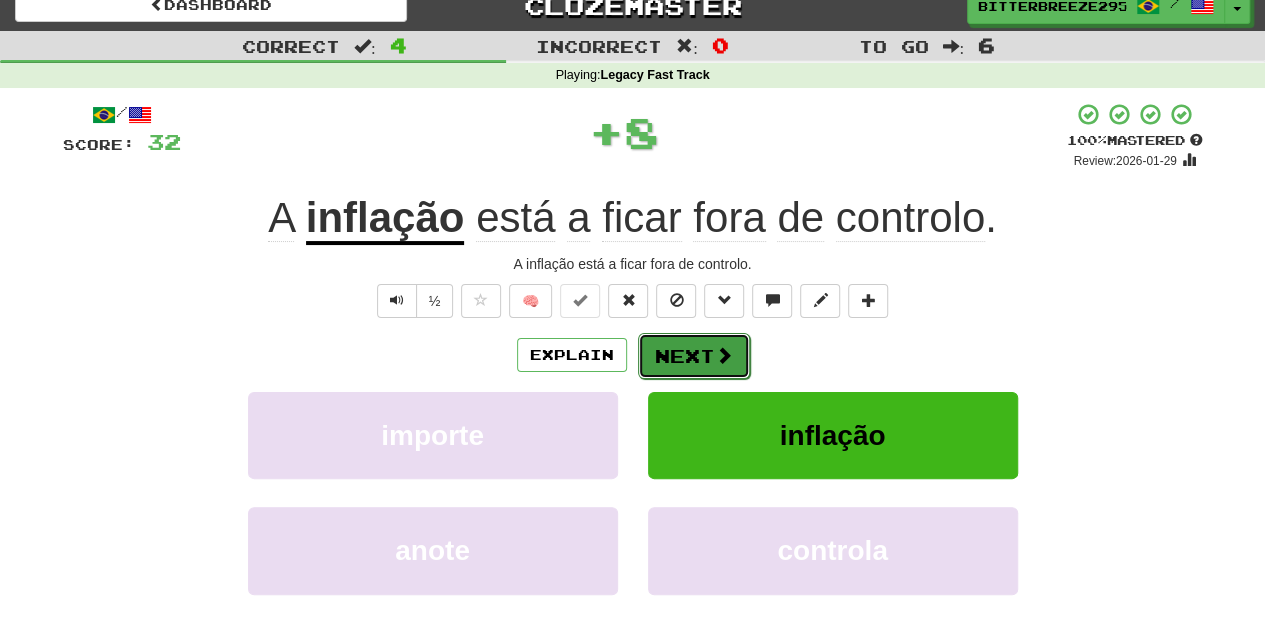 click on "Next" at bounding box center (694, 356) 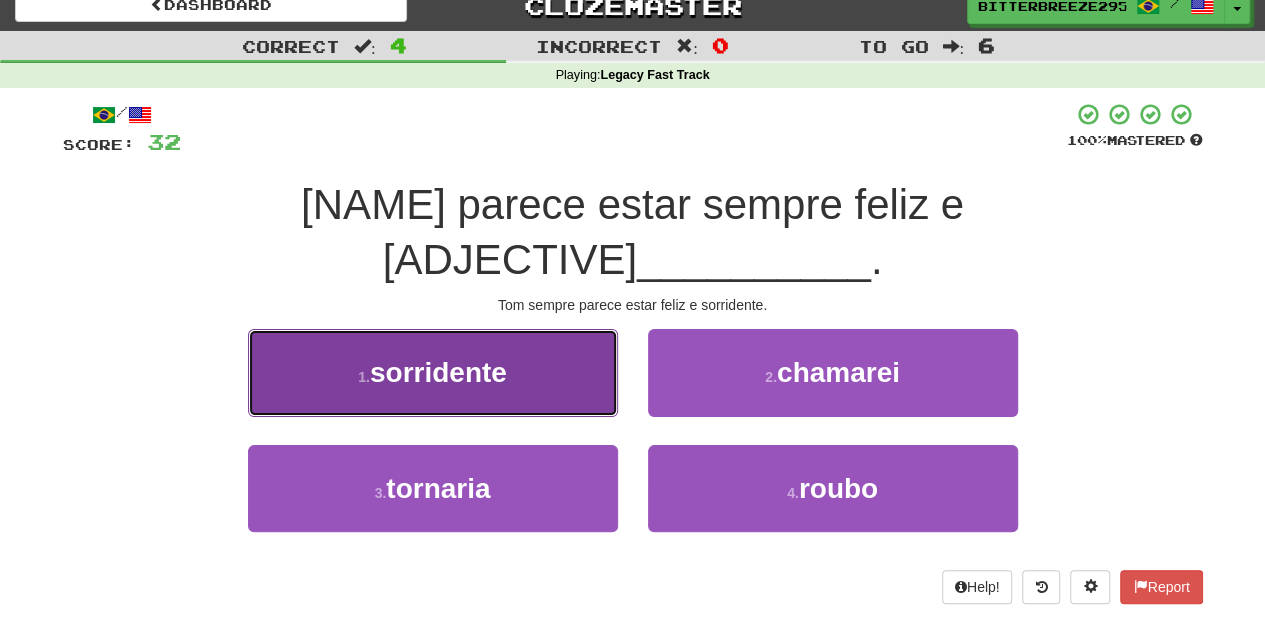 click on "1 . sorridente" at bounding box center [433, 372] 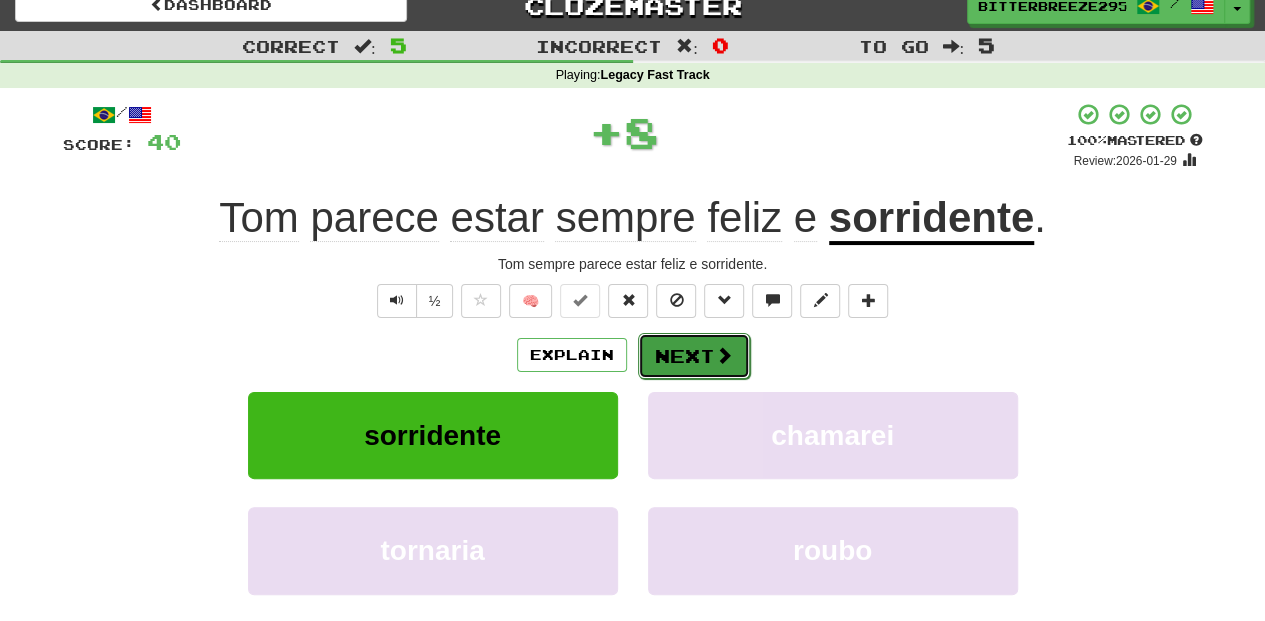 click on "Next" at bounding box center (694, 356) 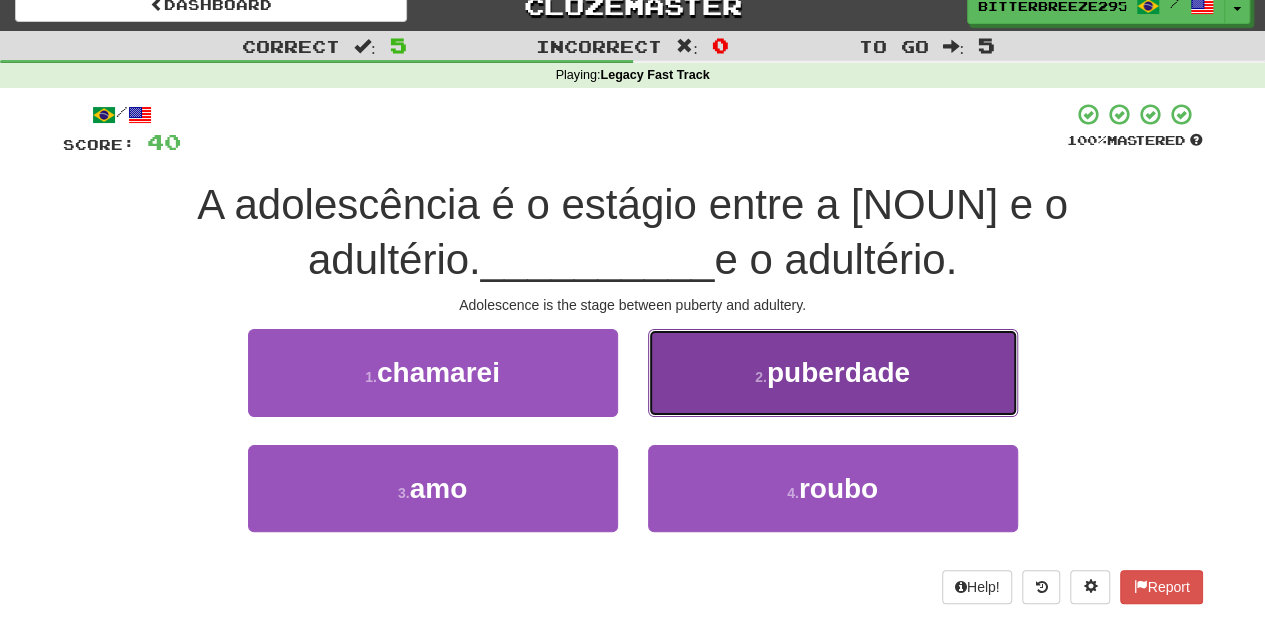 click on "2 . puberdade" at bounding box center (833, 372) 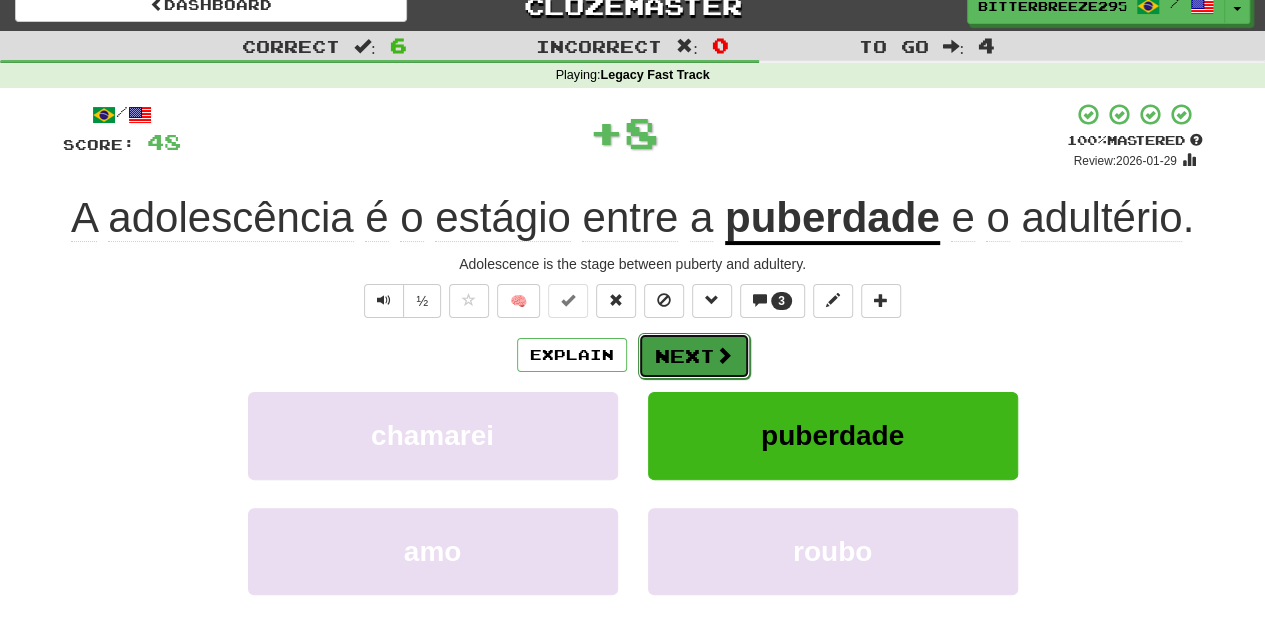 click on "Next" at bounding box center [694, 356] 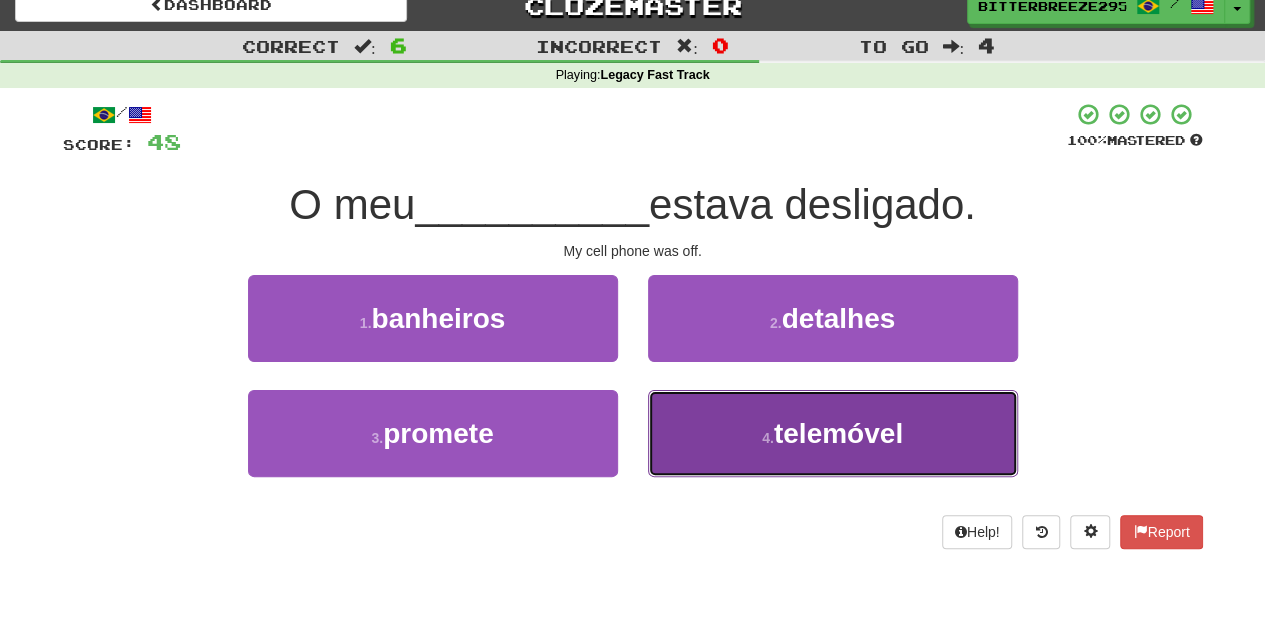click on "4 . telemóvel" at bounding box center [833, 433] 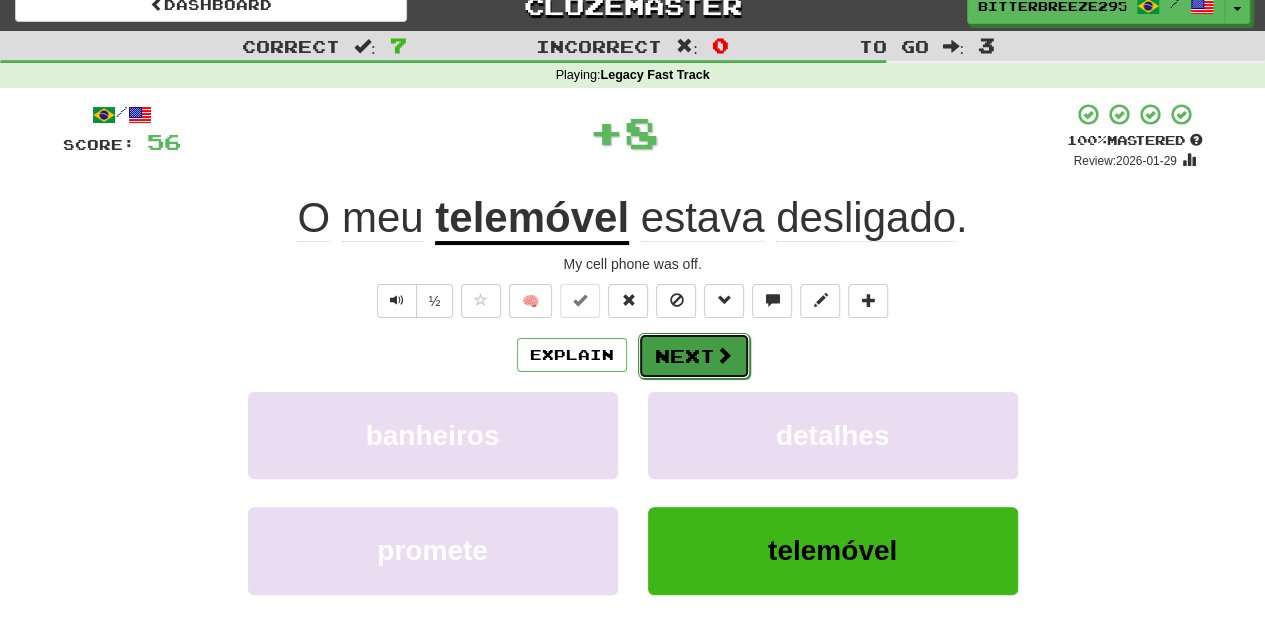 click on "Next" at bounding box center [694, 356] 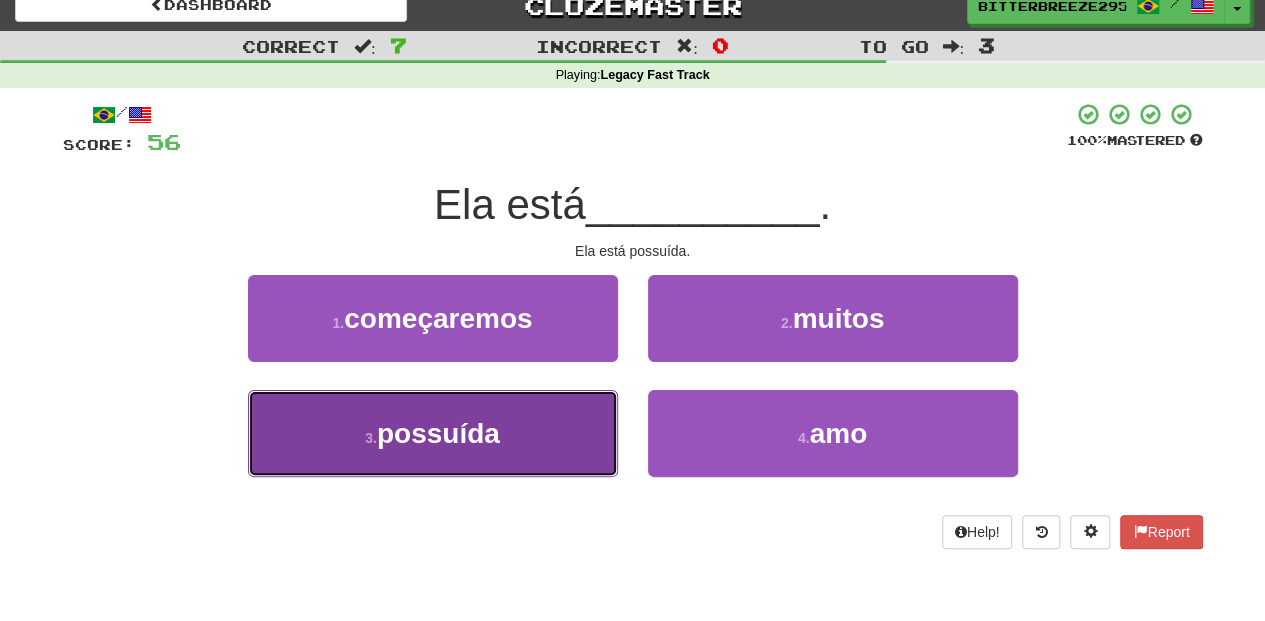 click on "3 . possuída" at bounding box center [433, 433] 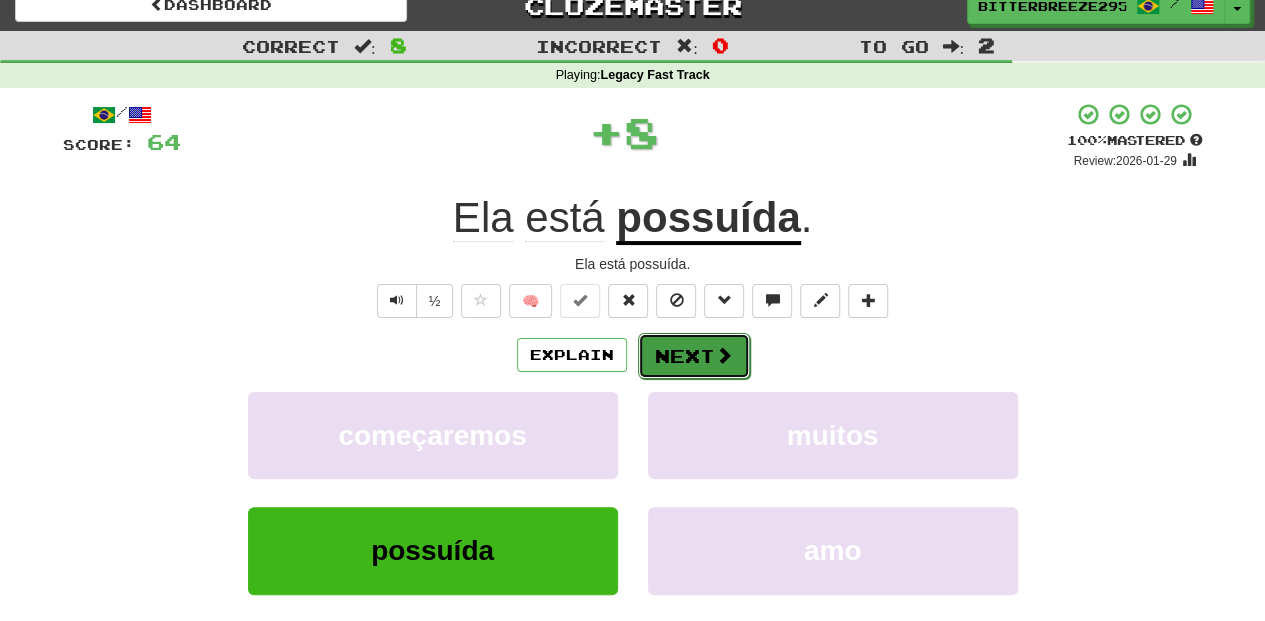 click on "Next" at bounding box center (694, 356) 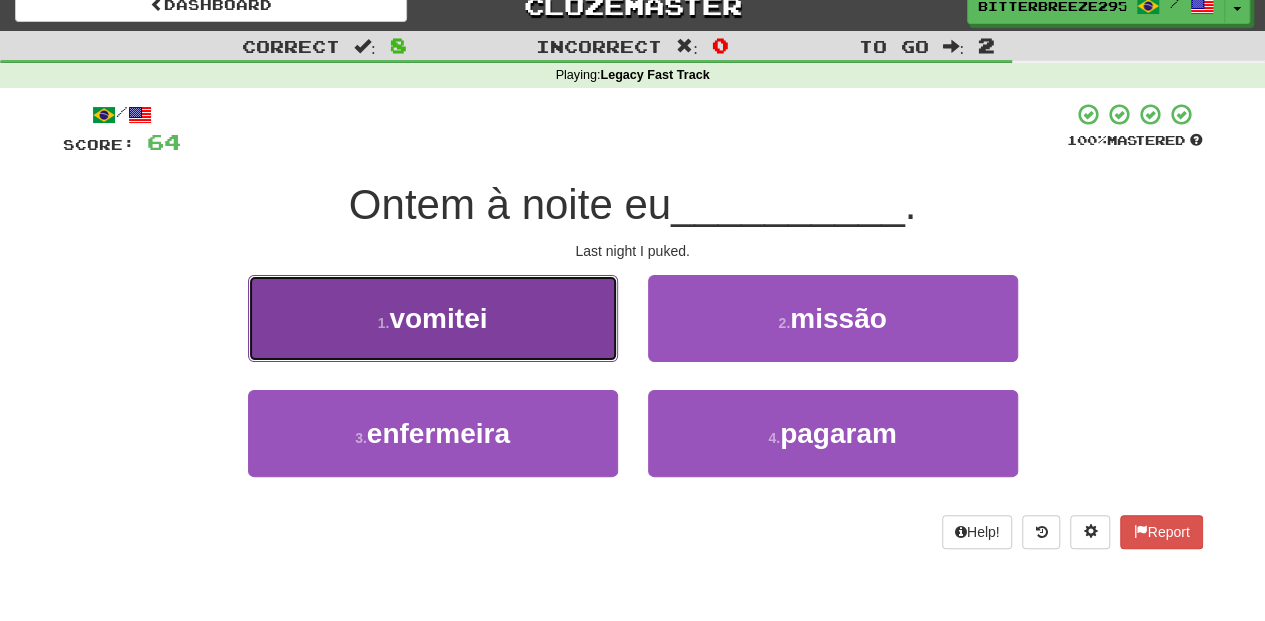click on "1 . vomitei" at bounding box center [433, 318] 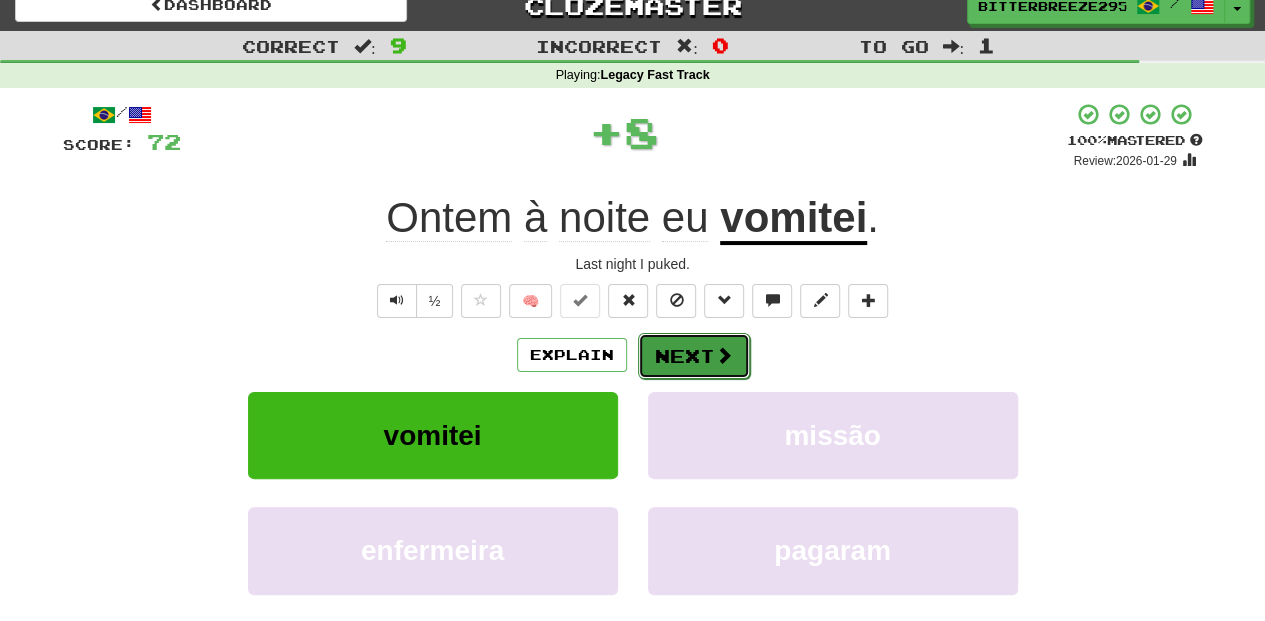 click on "Next" at bounding box center (694, 356) 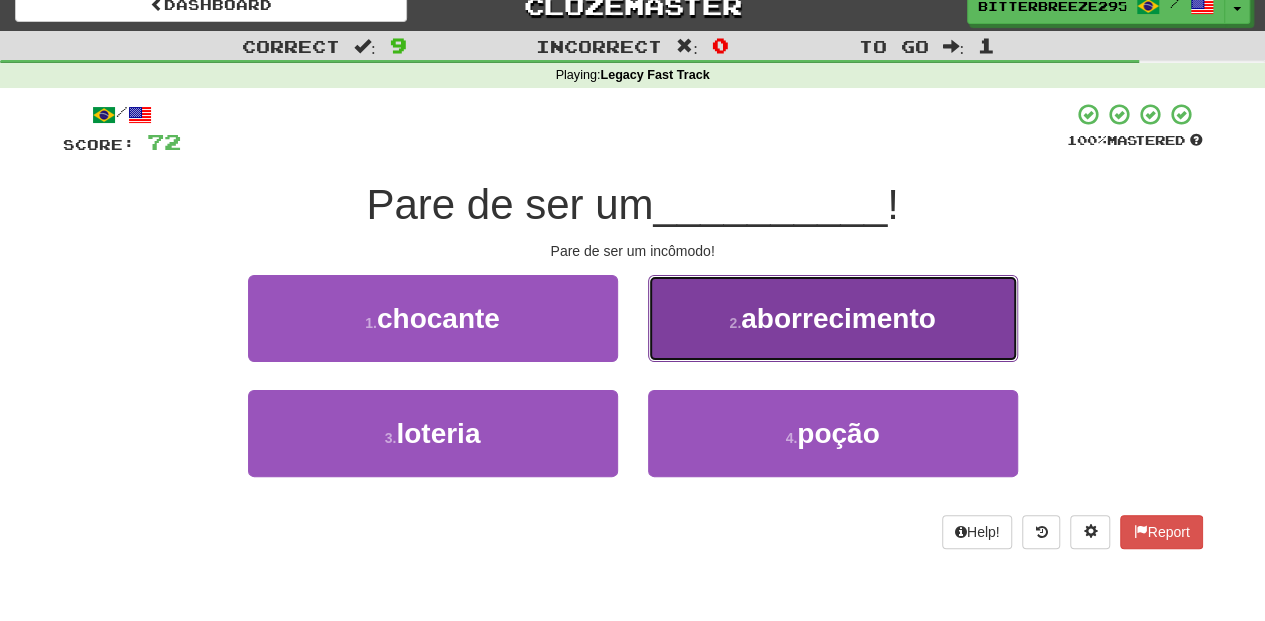 click on "2 . aborrecimento" at bounding box center [833, 318] 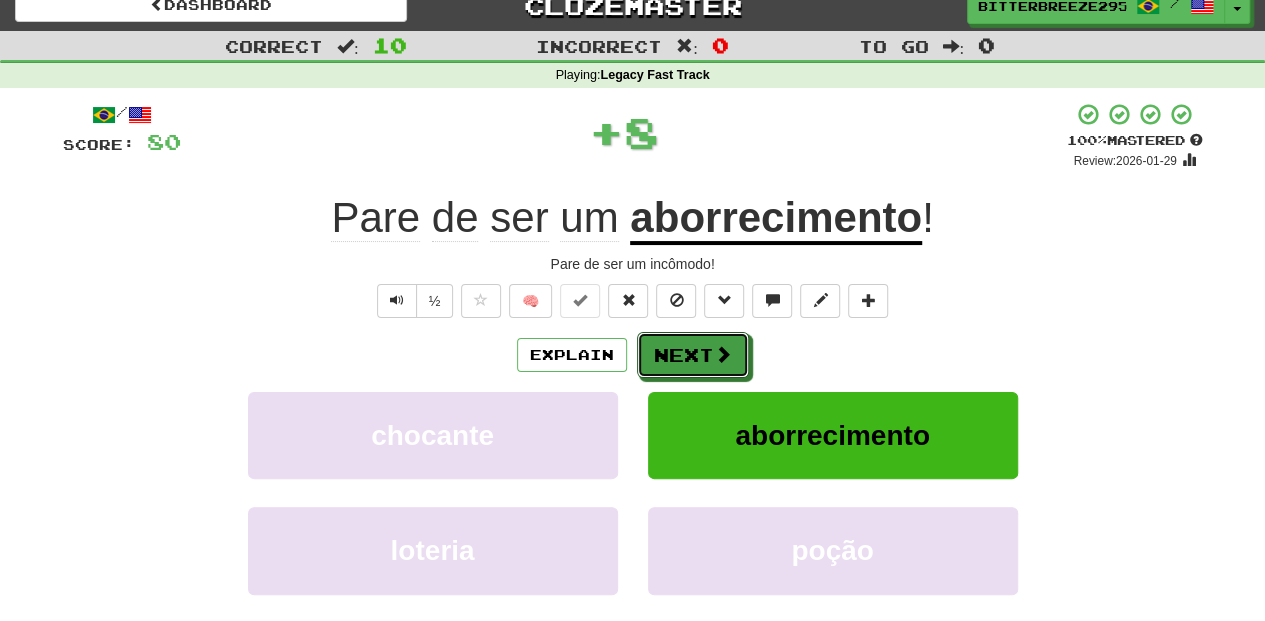 click on "Next" at bounding box center (693, 355) 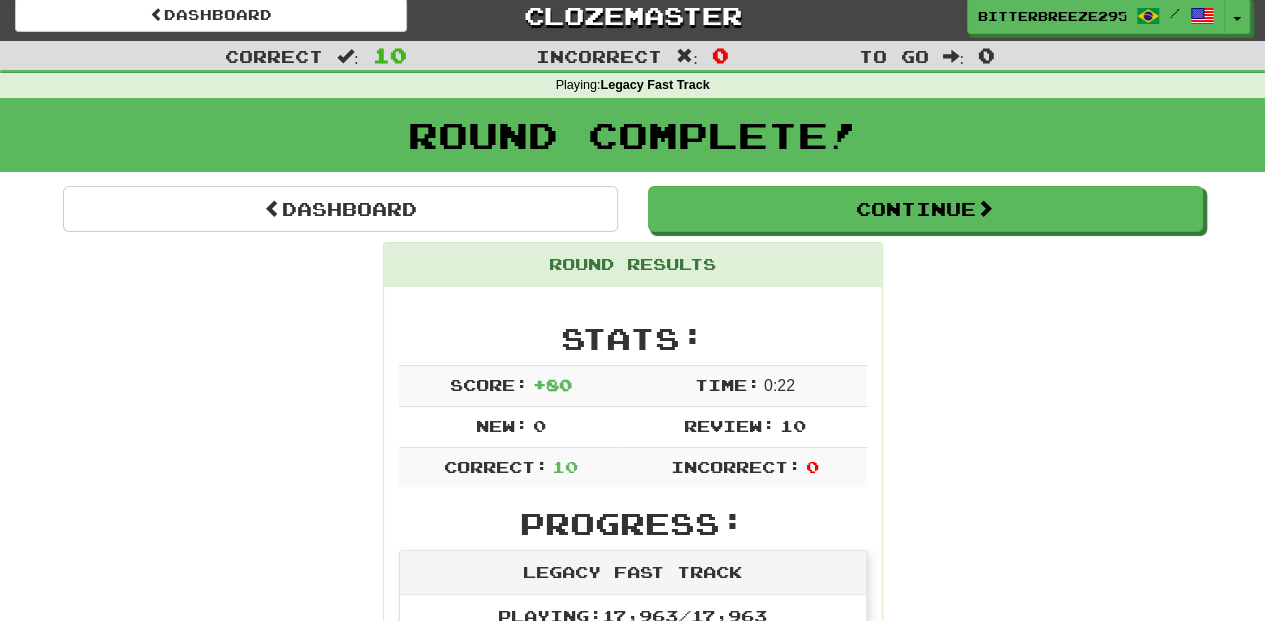 scroll, scrollTop: 0, scrollLeft: 0, axis: both 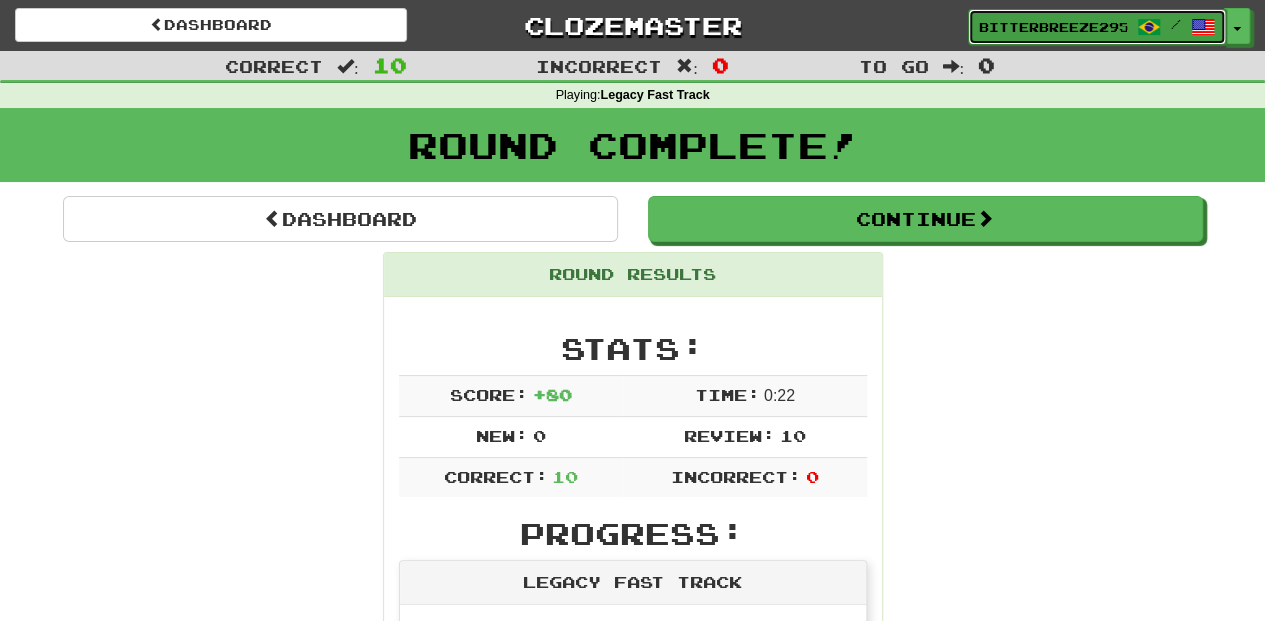 click on "BitterBreeze2956" at bounding box center [1053, 27] 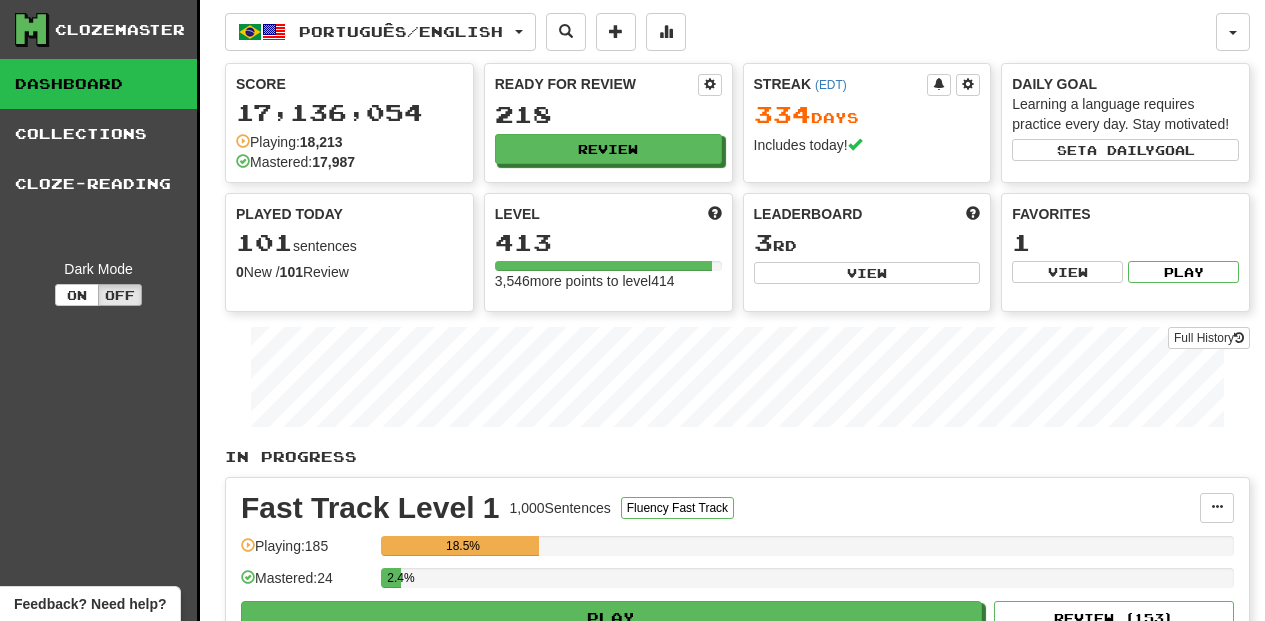 scroll, scrollTop: 0, scrollLeft: 0, axis: both 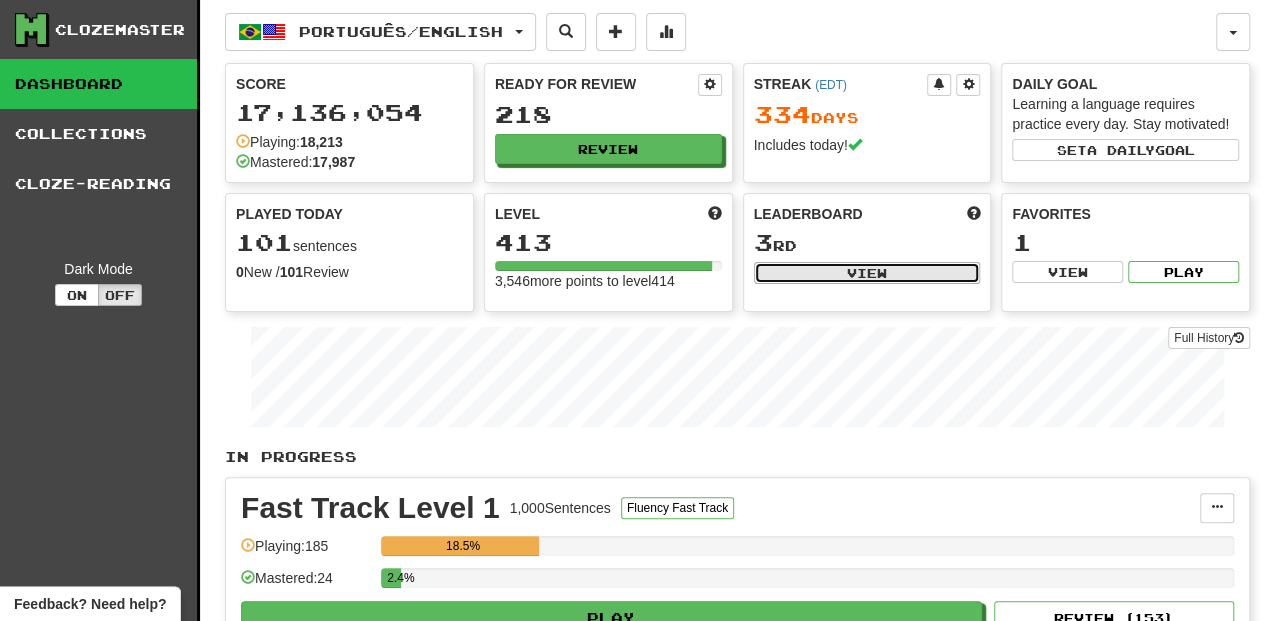 click on "View" at bounding box center [867, 273] 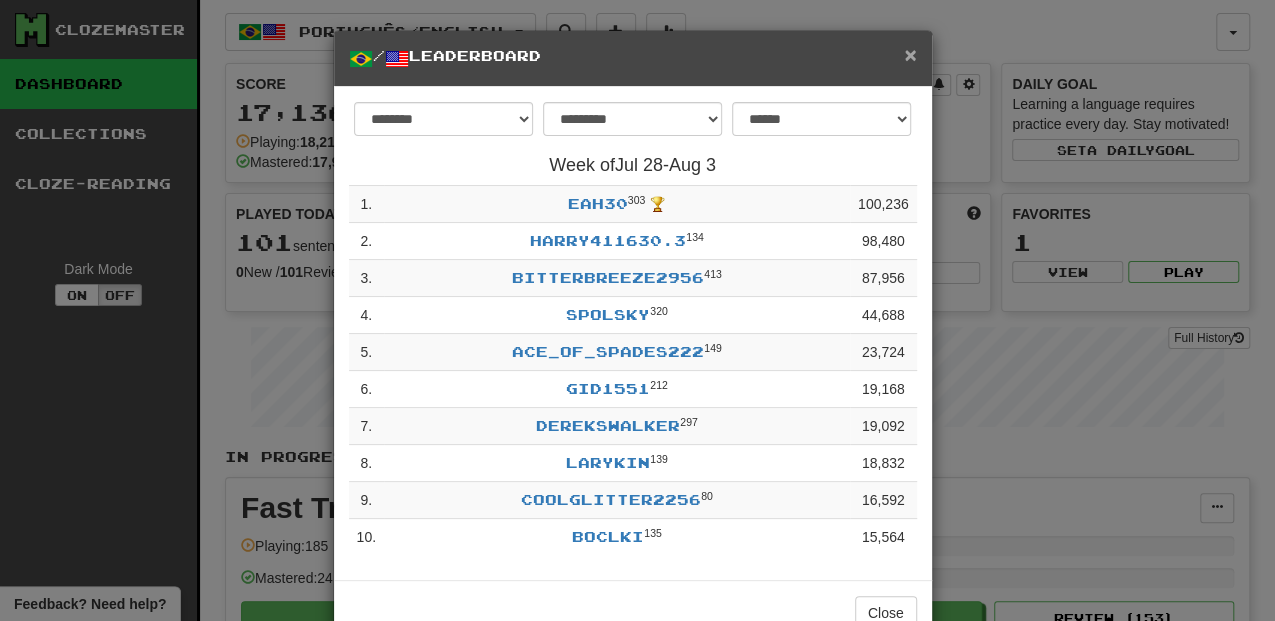 click on "×" at bounding box center (910, 54) 